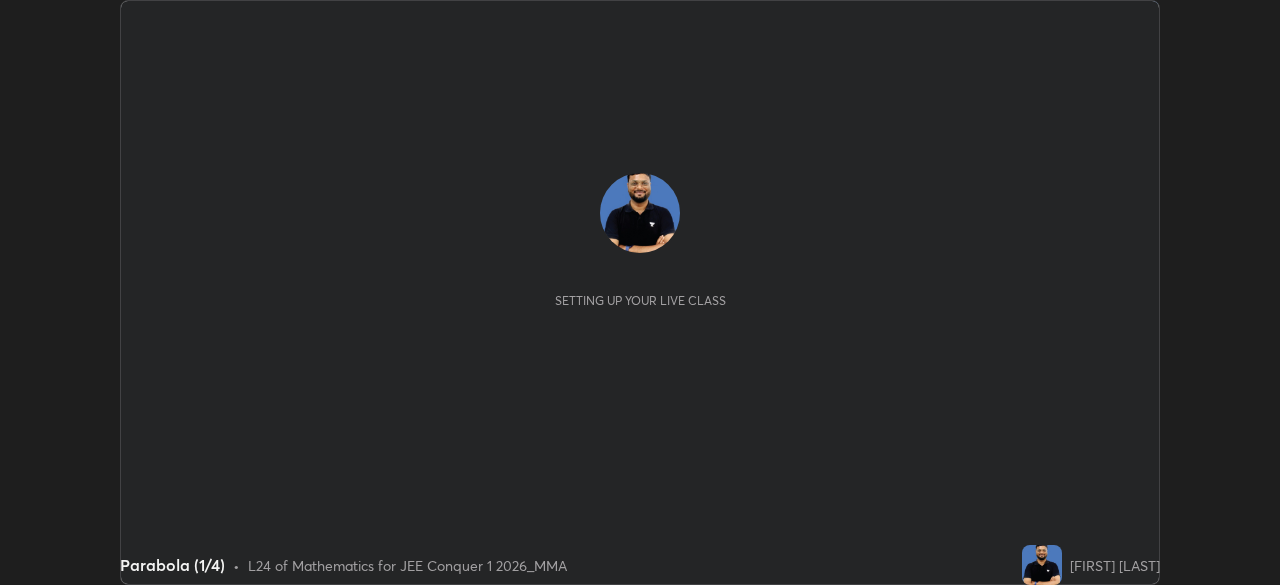scroll, scrollTop: 0, scrollLeft: 0, axis: both 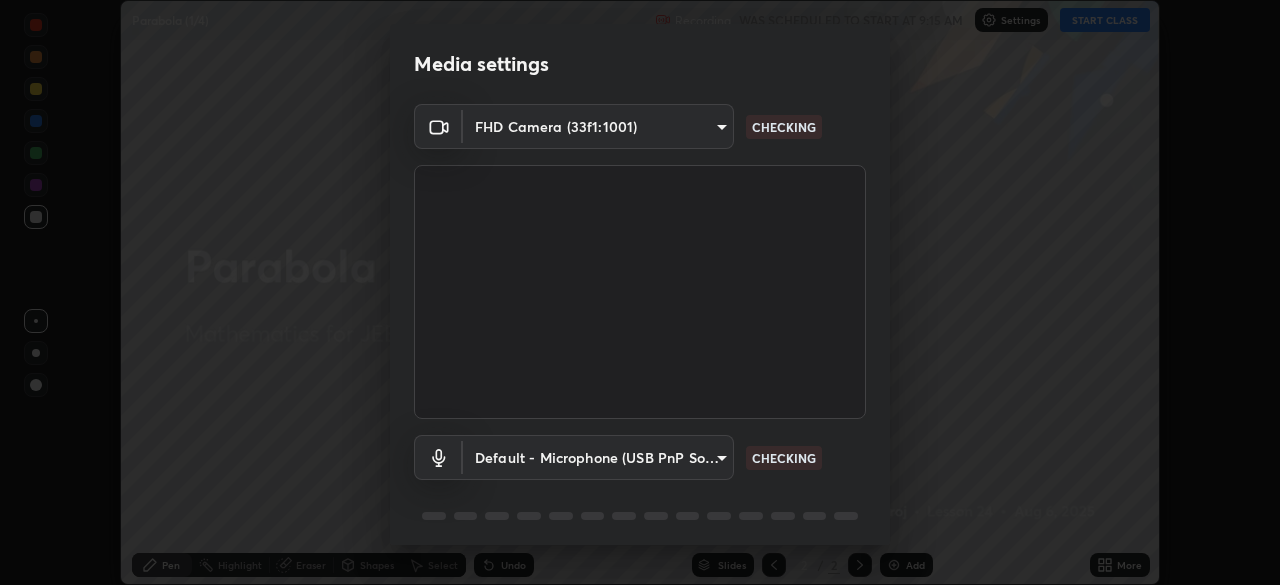 type on "b06fa8ff9ac4ffb7a92976e327235824ae8e01cfa839dbeb6f48655f2a6a4ac4" 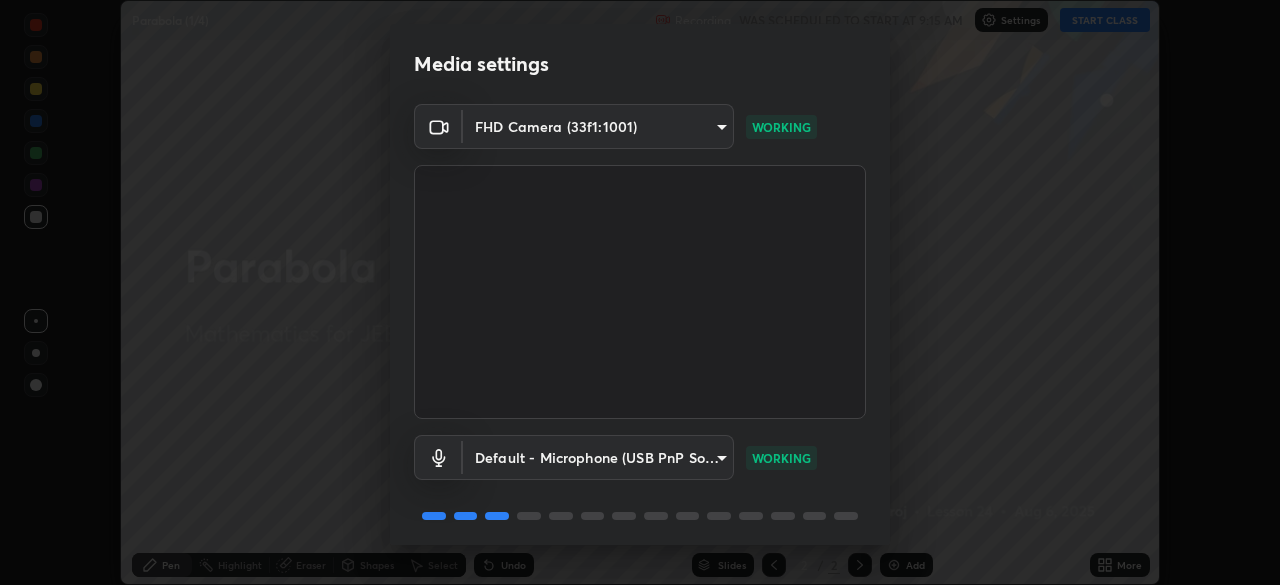 scroll, scrollTop: 71, scrollLeft: 0, axis: vertical 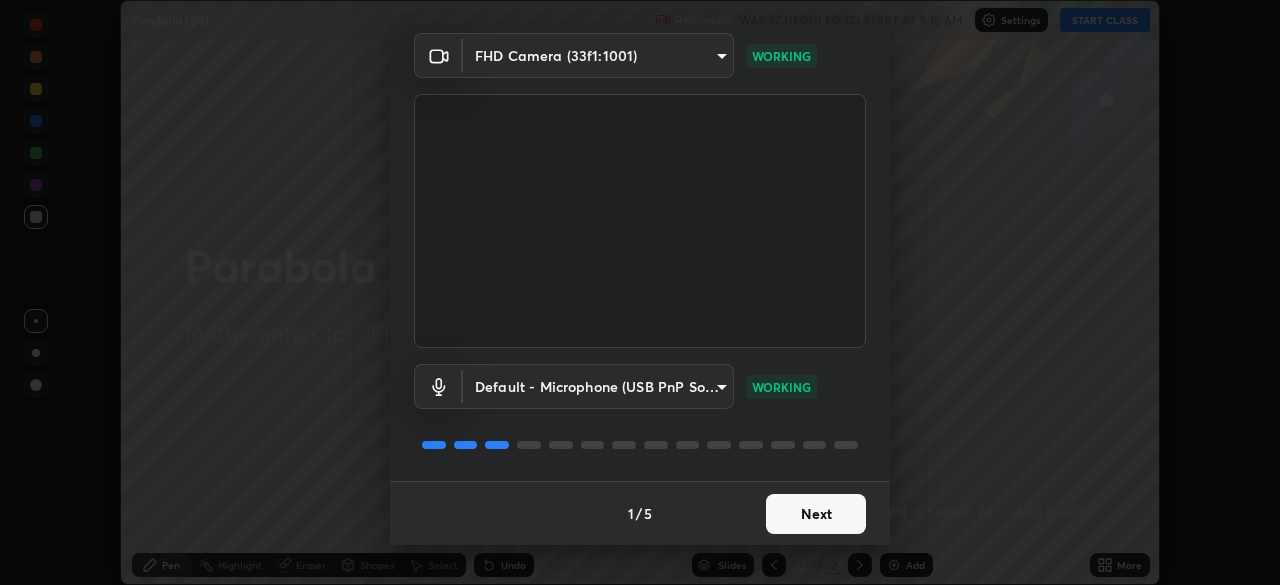 click on "Next" at bounding box center [816, 514] 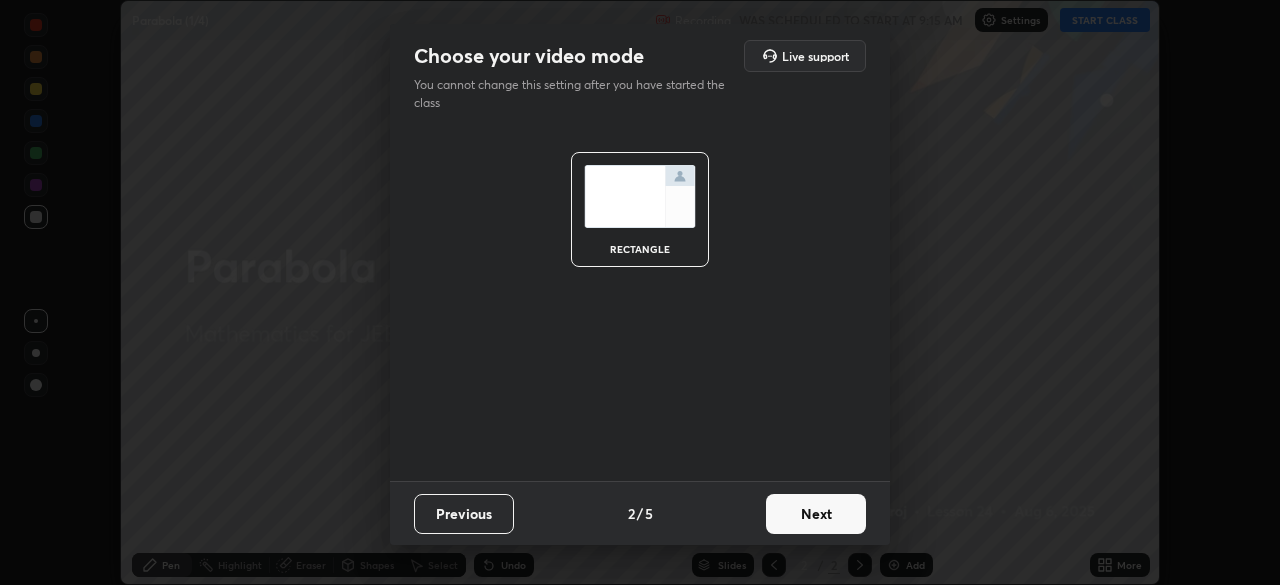 scroll, scrollTop: 0, scrollLeft: 0, axis: both 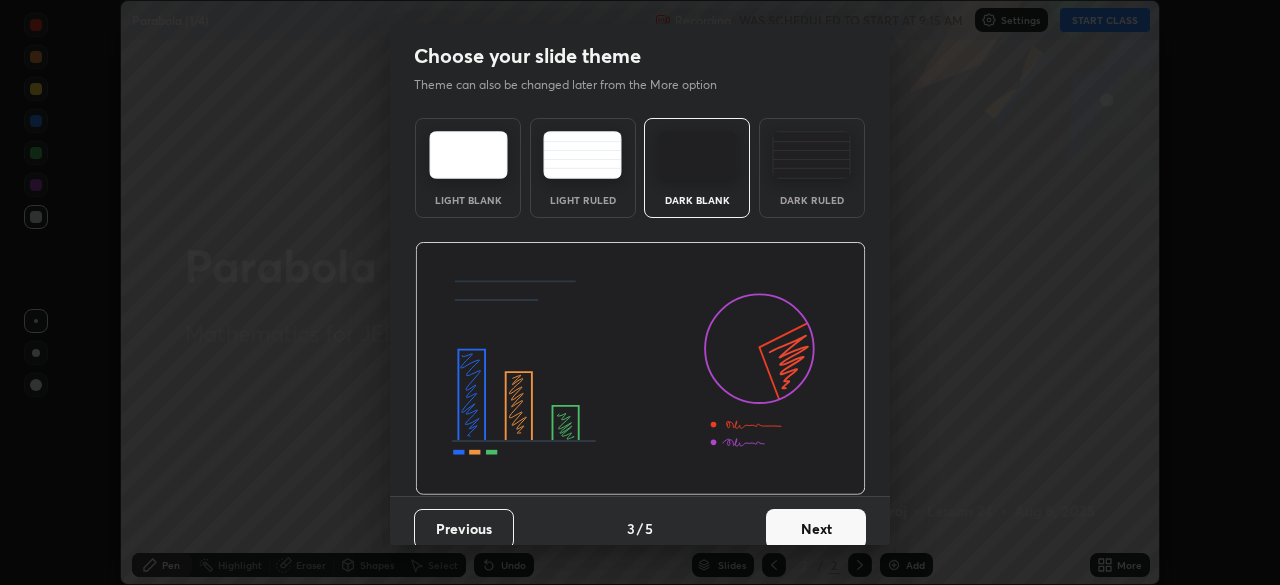 click on "Next" at bounding box center (816, 529) 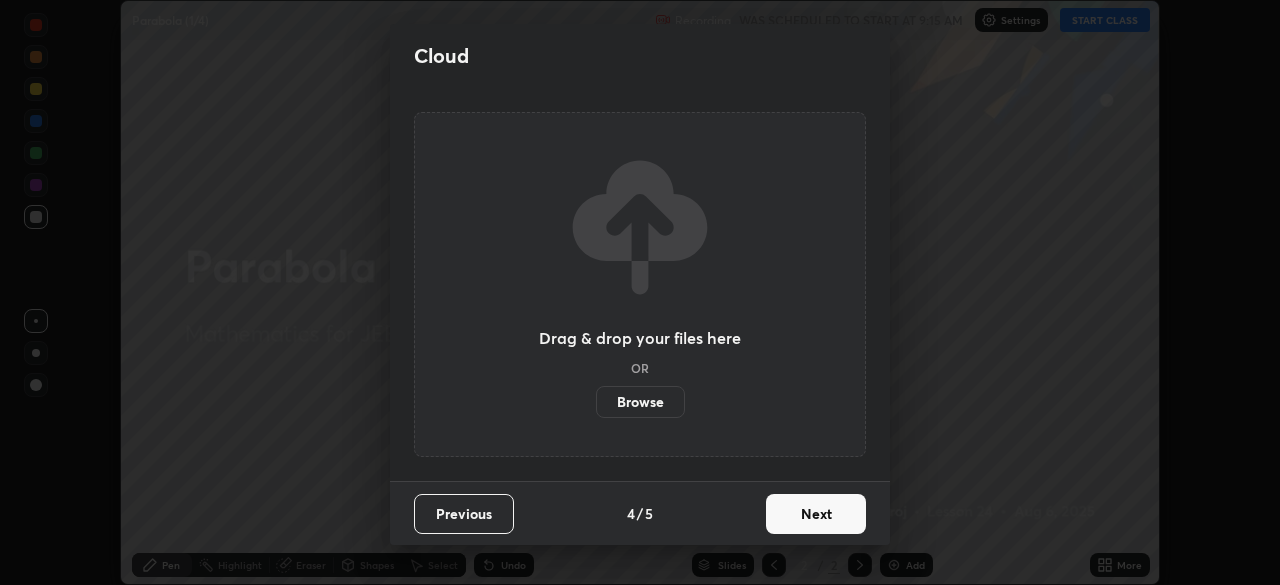 click on "Next" at bounding box center [816, 514] 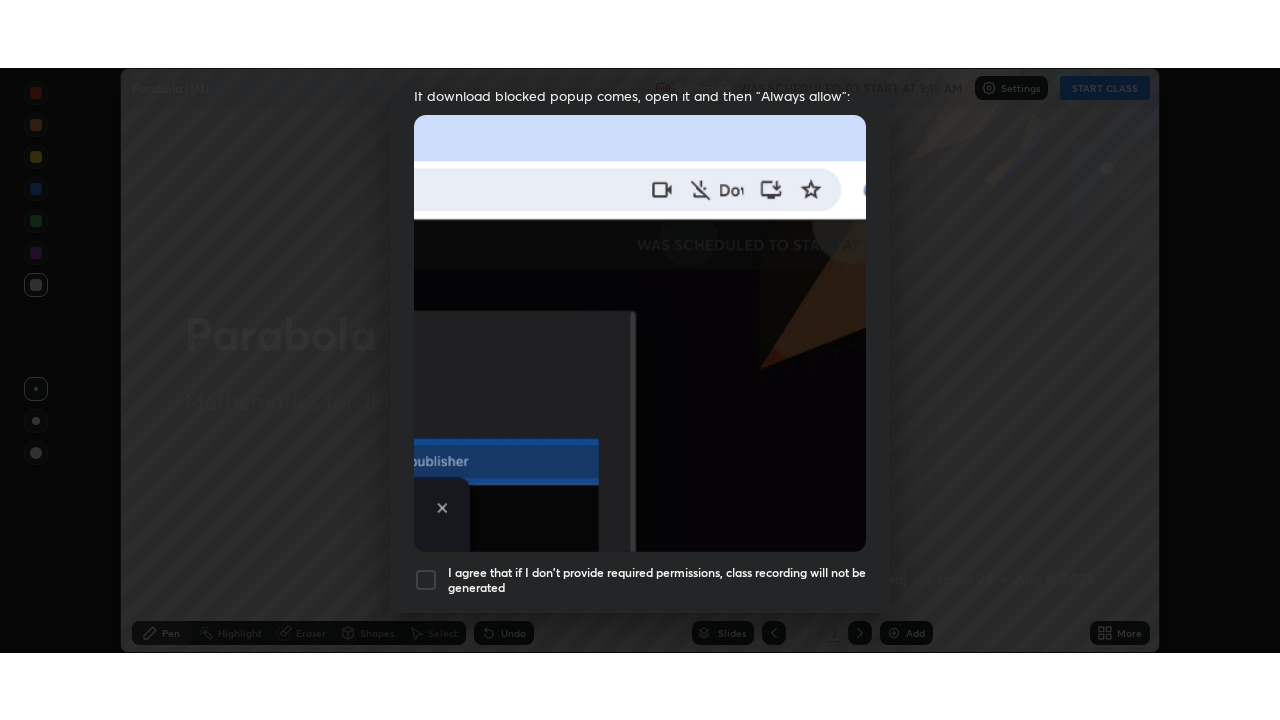 scroll, scrollTop: 467, scrollLeft: 0, axis: vertical 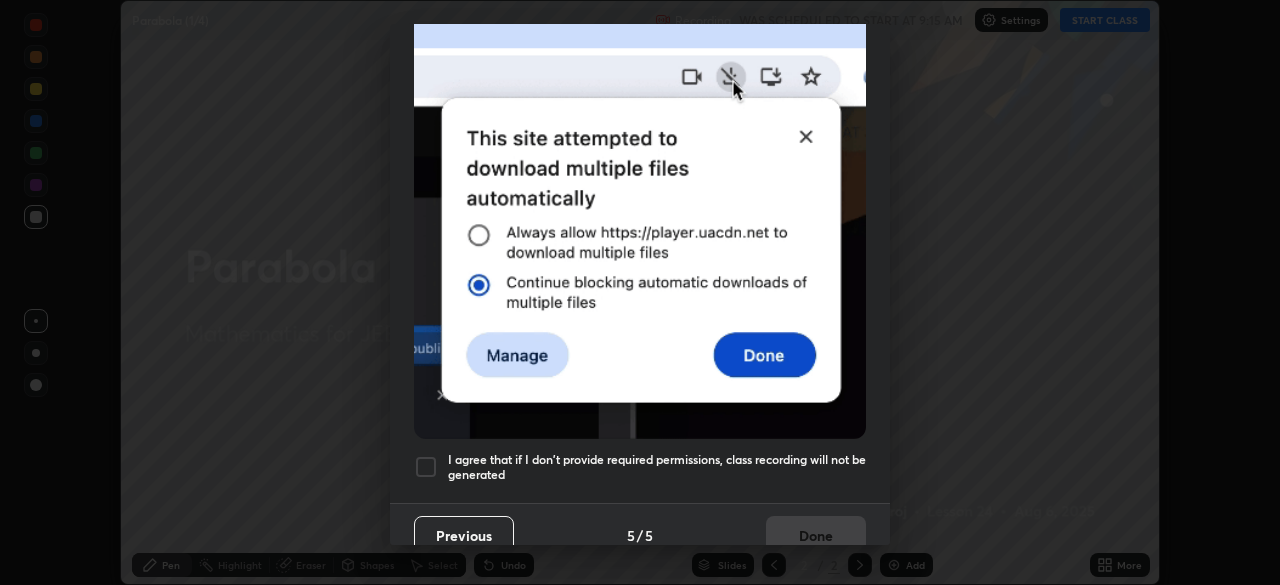click at bounding box center [426, 467] 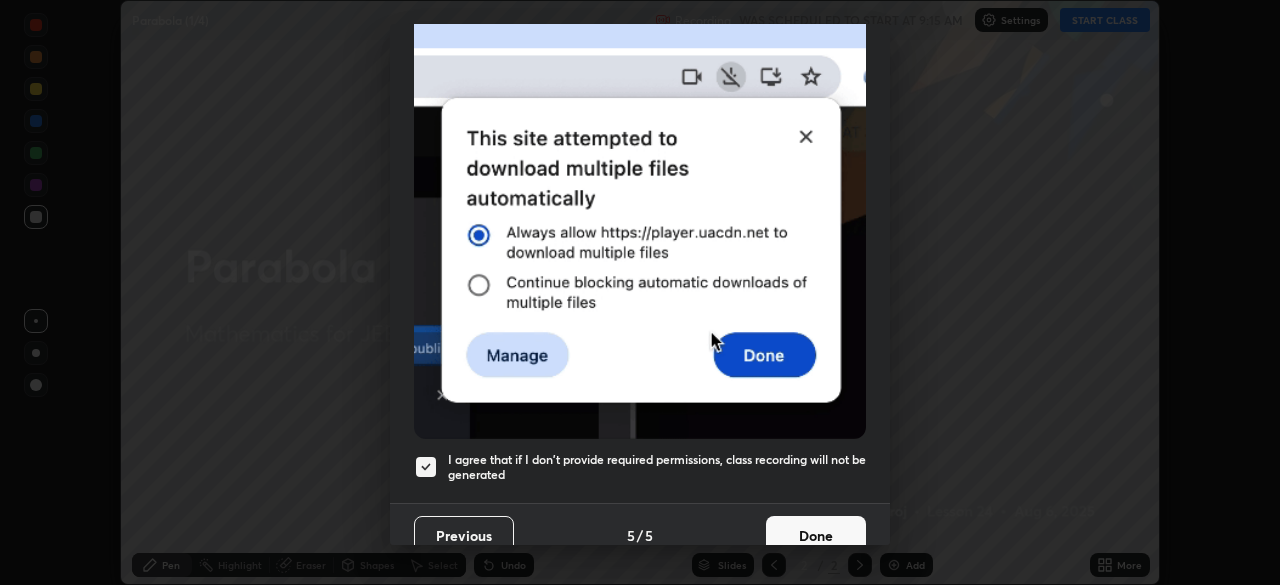 click on "Done" at bounding box center [816, 536] 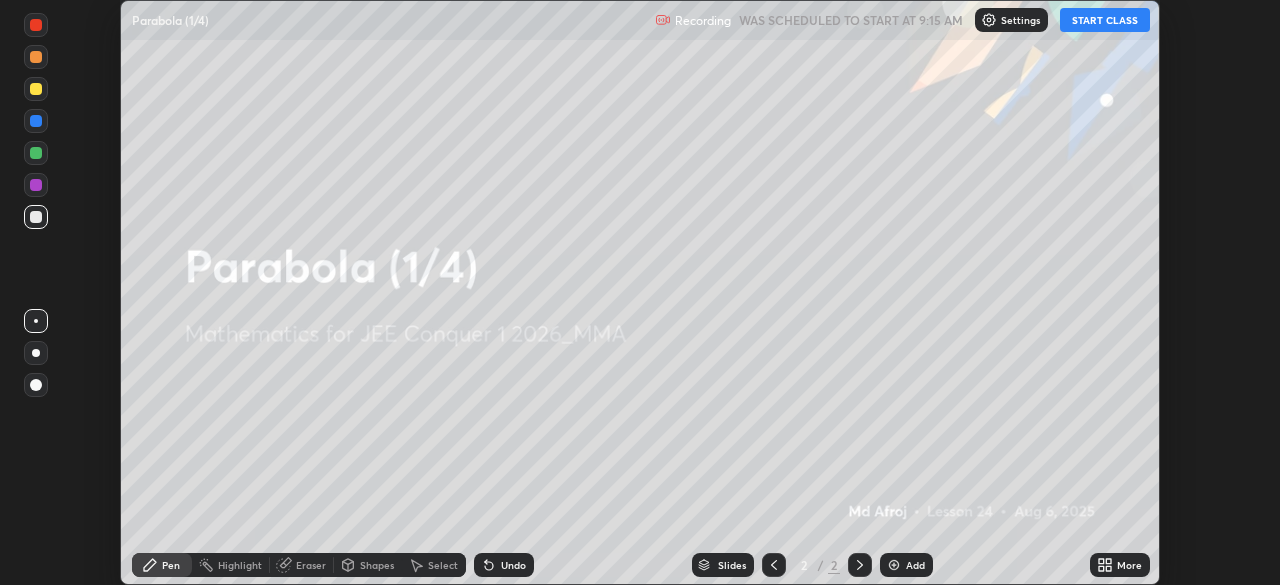 click 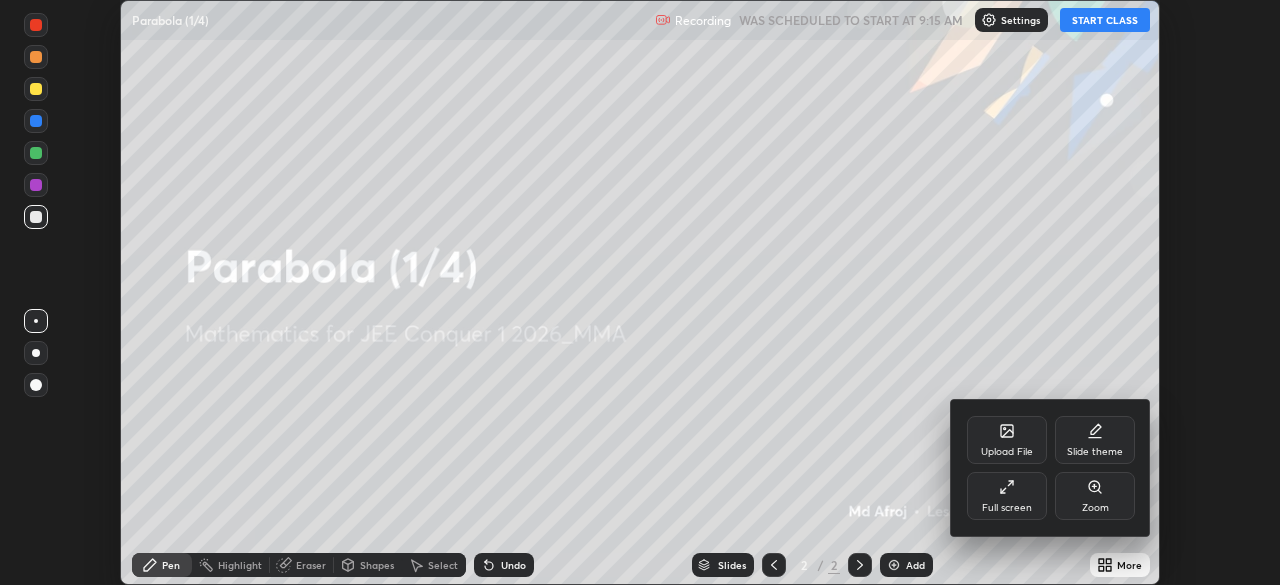 click on "Full screen" at bounding box center (1007, 496) 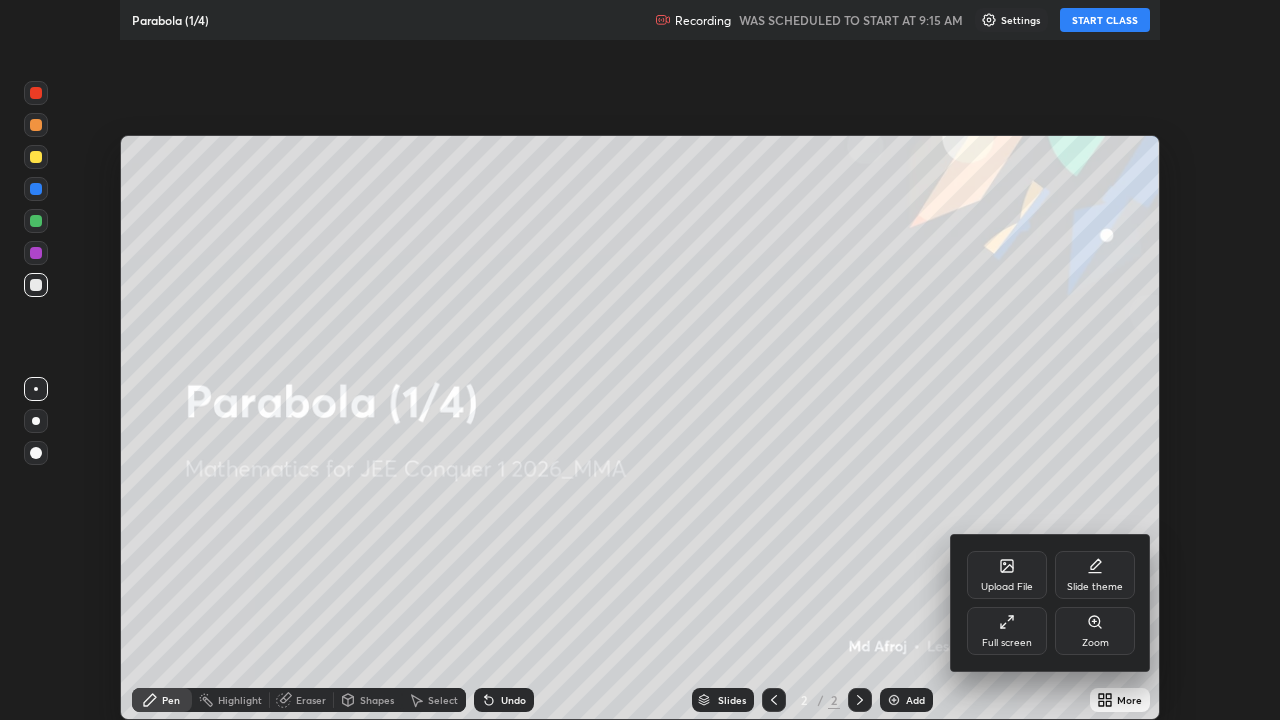 scroll, scrollTop: 99280, scrollLeft: 98720, axis: both 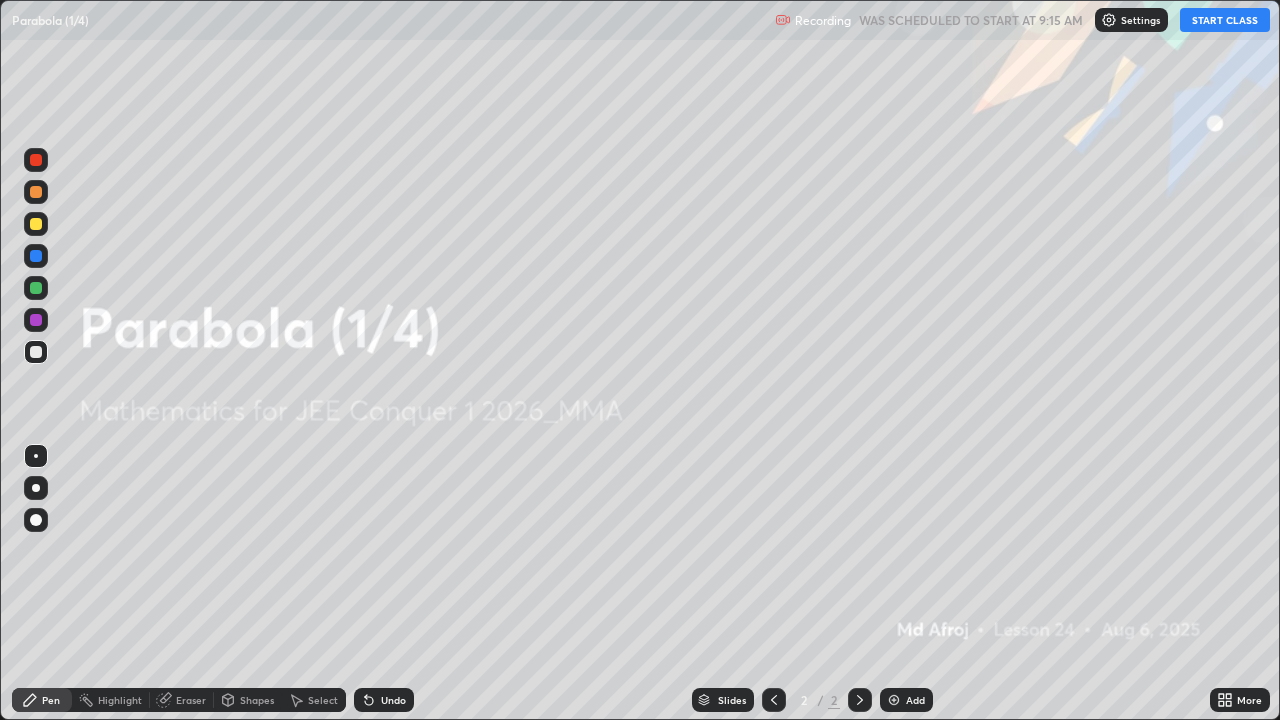 click on "START CLASS" at bounding box center [1225, 20] 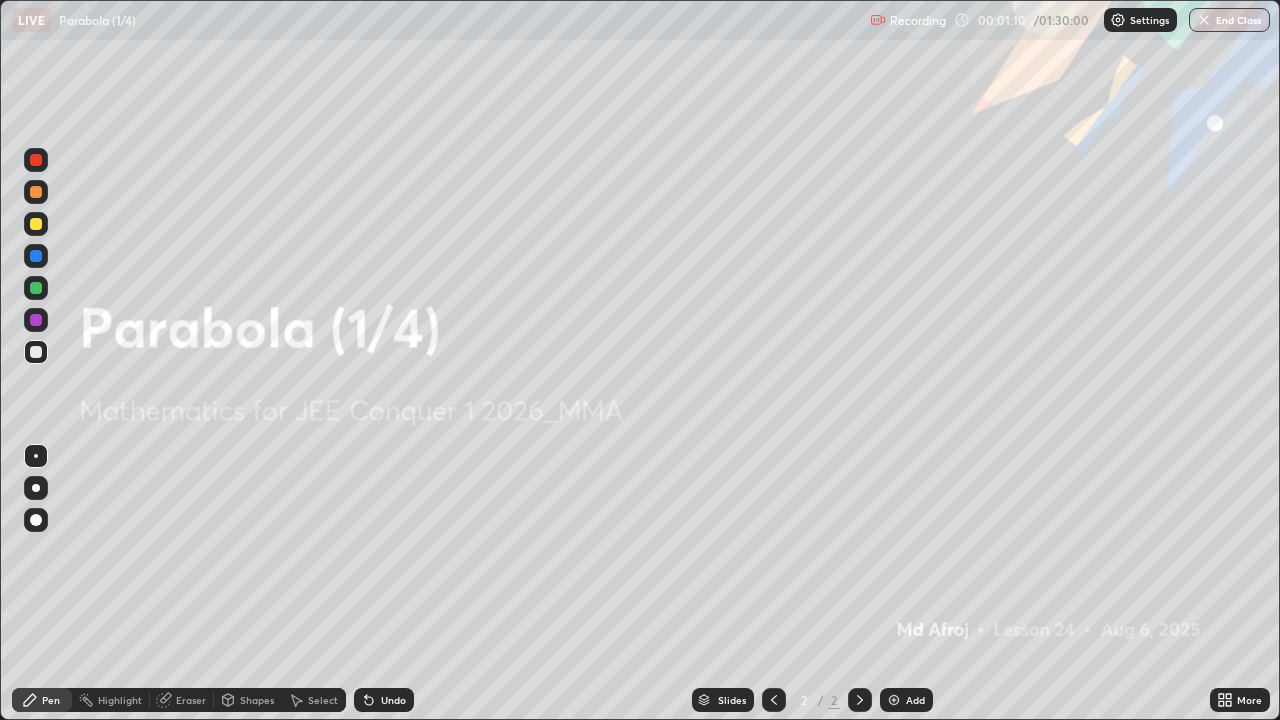 click on "Add" at bounding box center (915, 700) 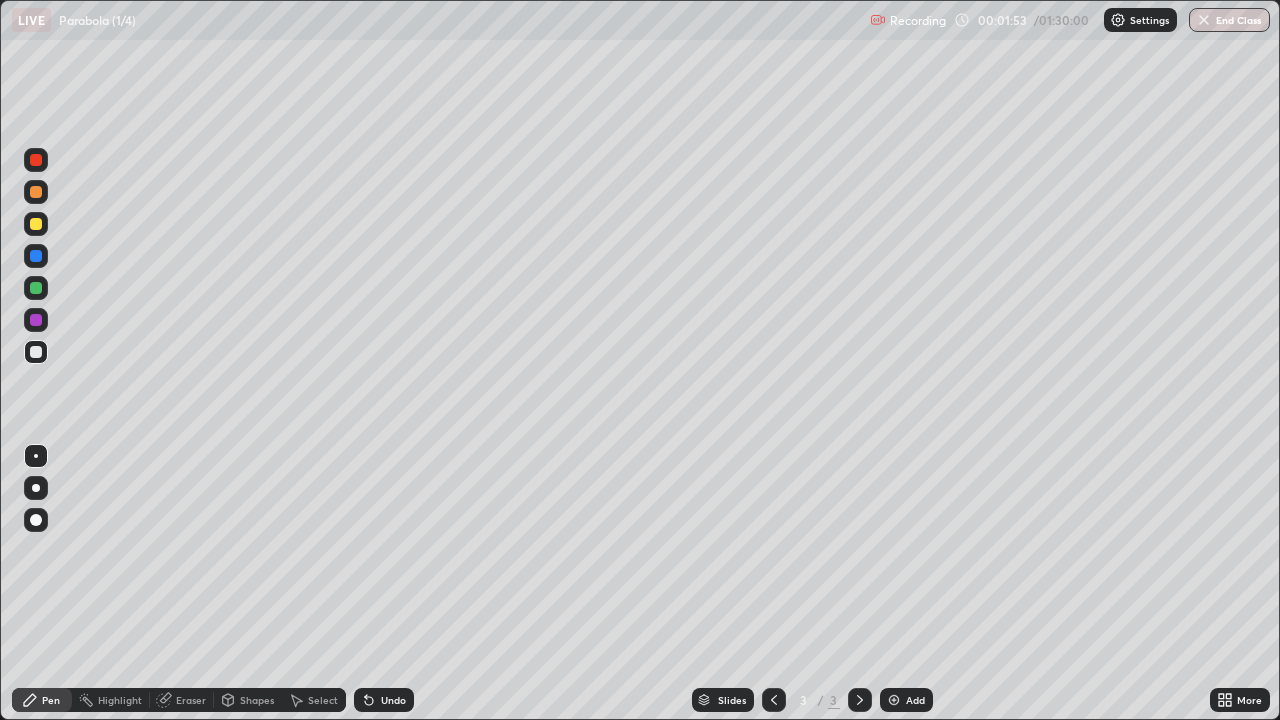 click at bounding box center (36, 352) 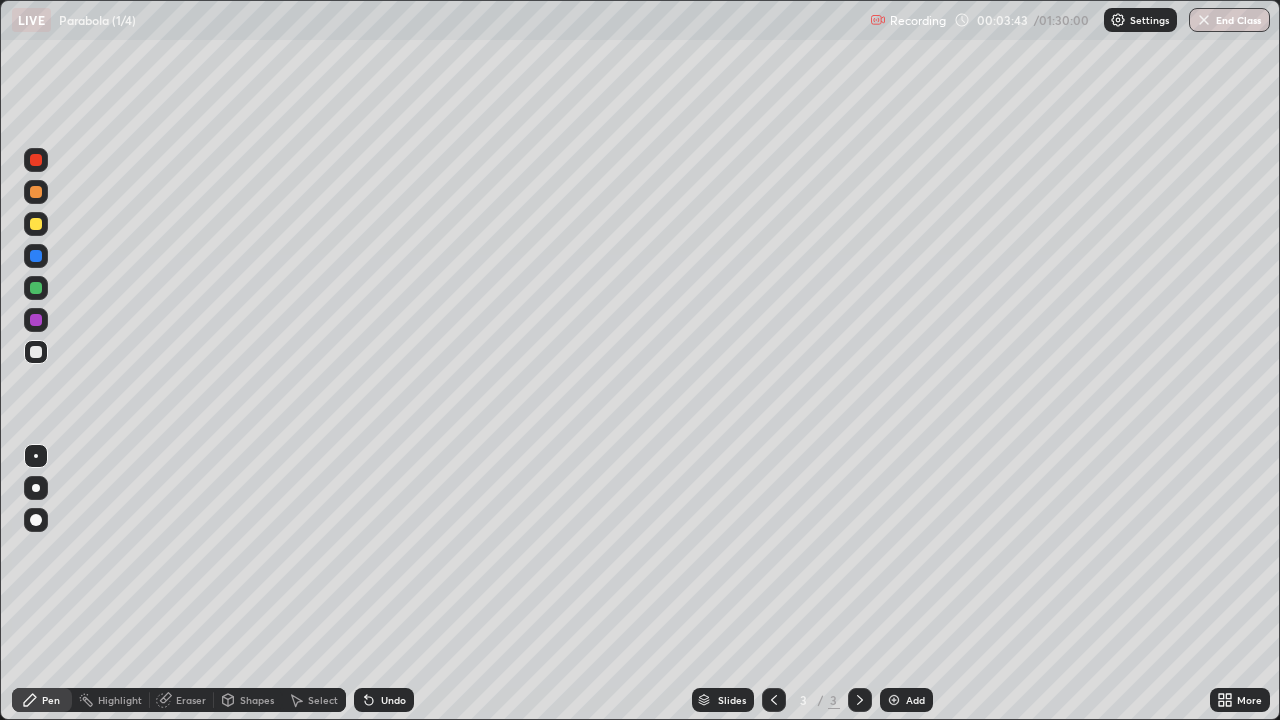 click on "Eraser" at bounding box center (191, 700) 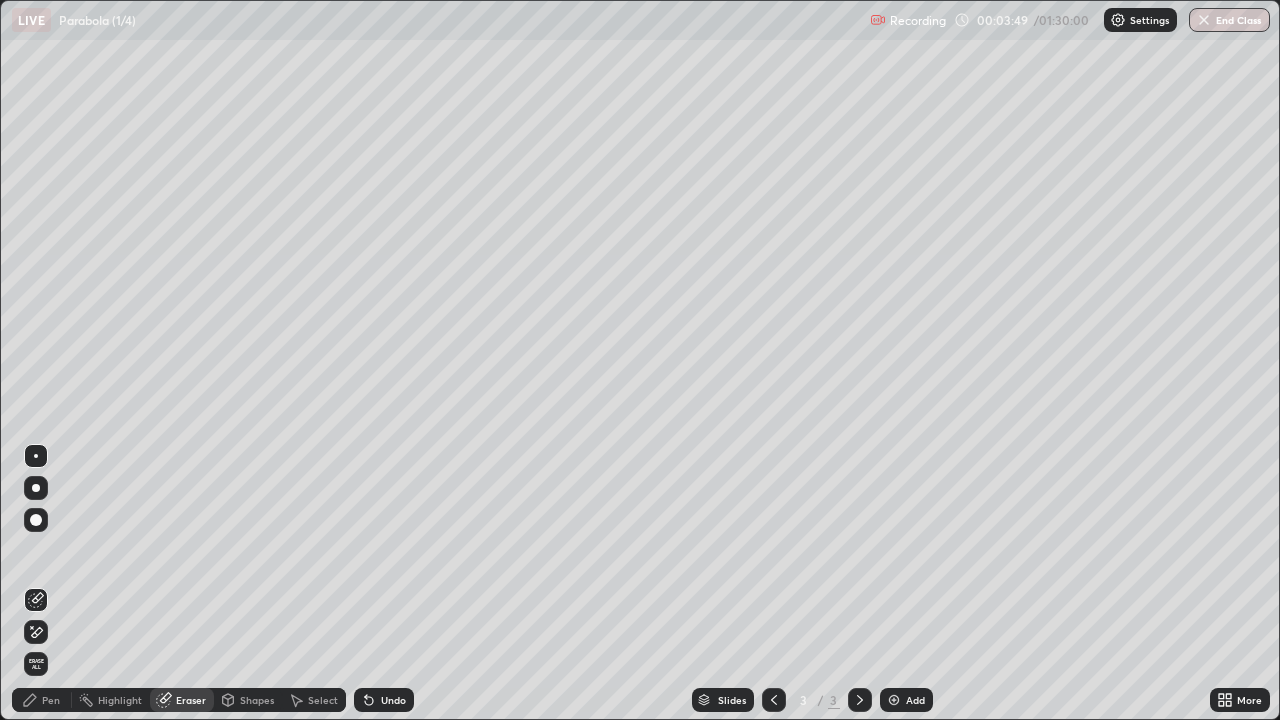click on "Pen" at bounding box center (51, 700) 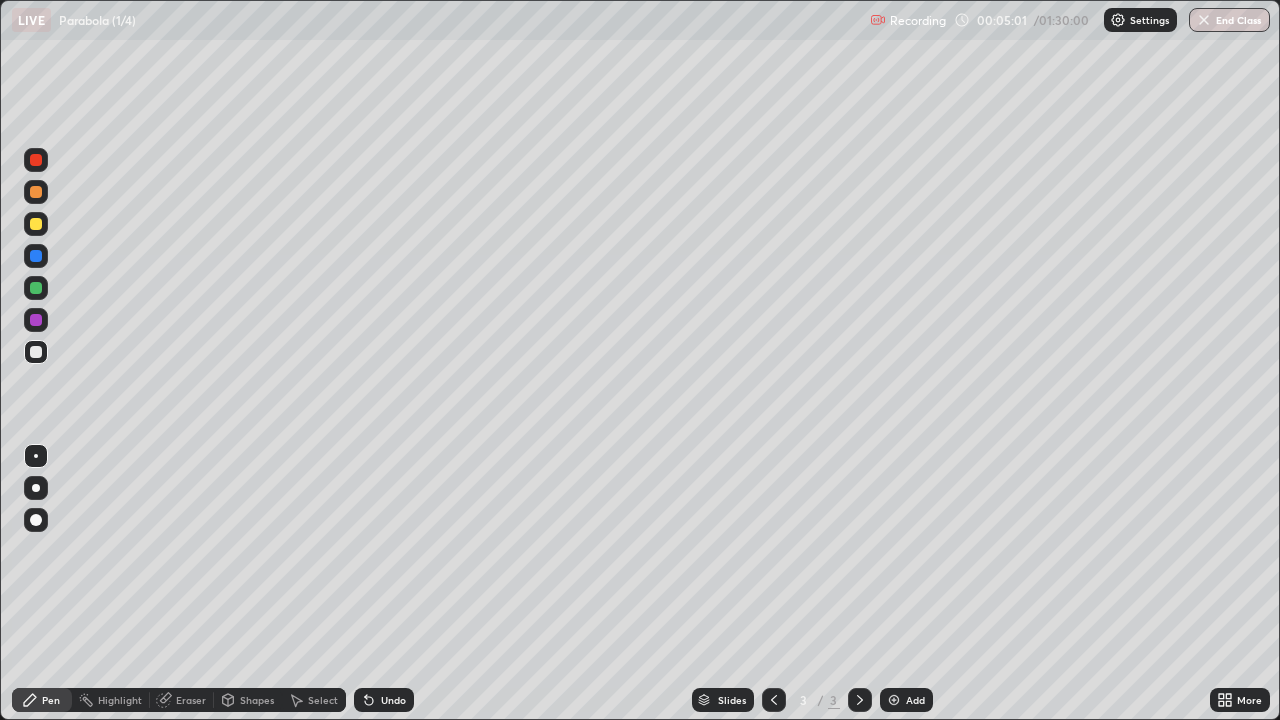 click on "Undo" at bounding box center (393, 700) 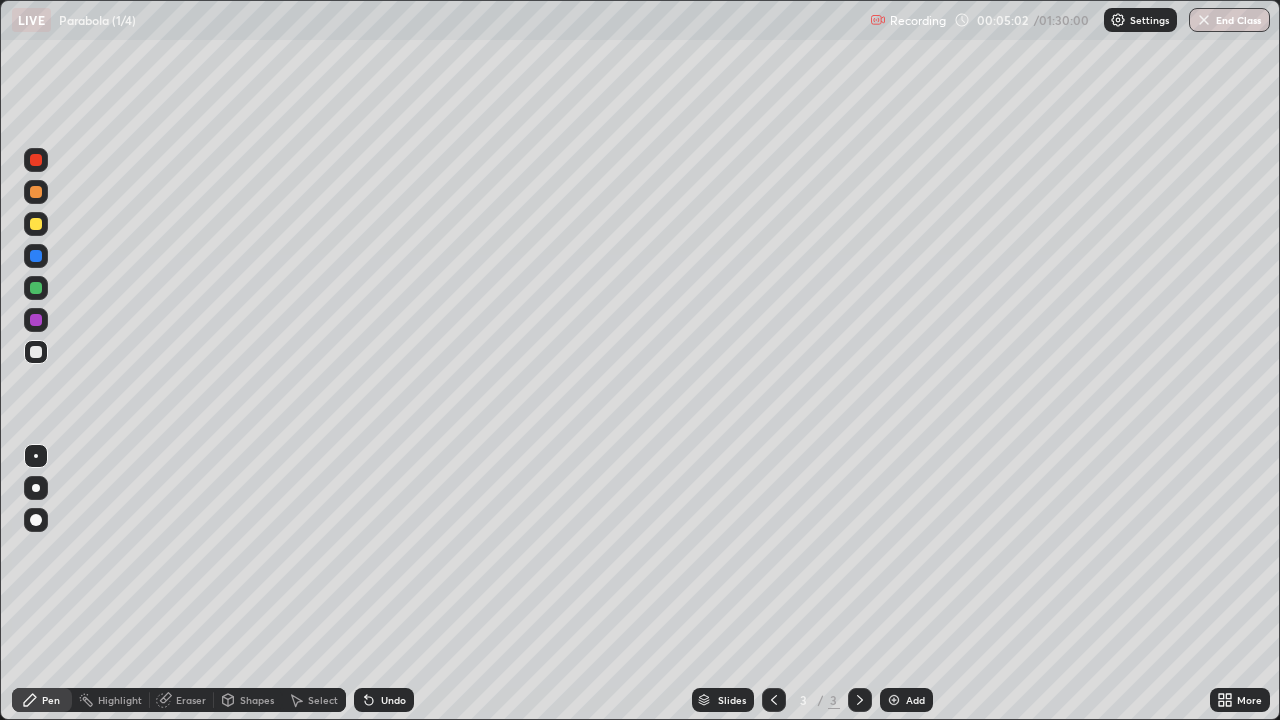 click on "Undo" at bounding box center [384, 700] 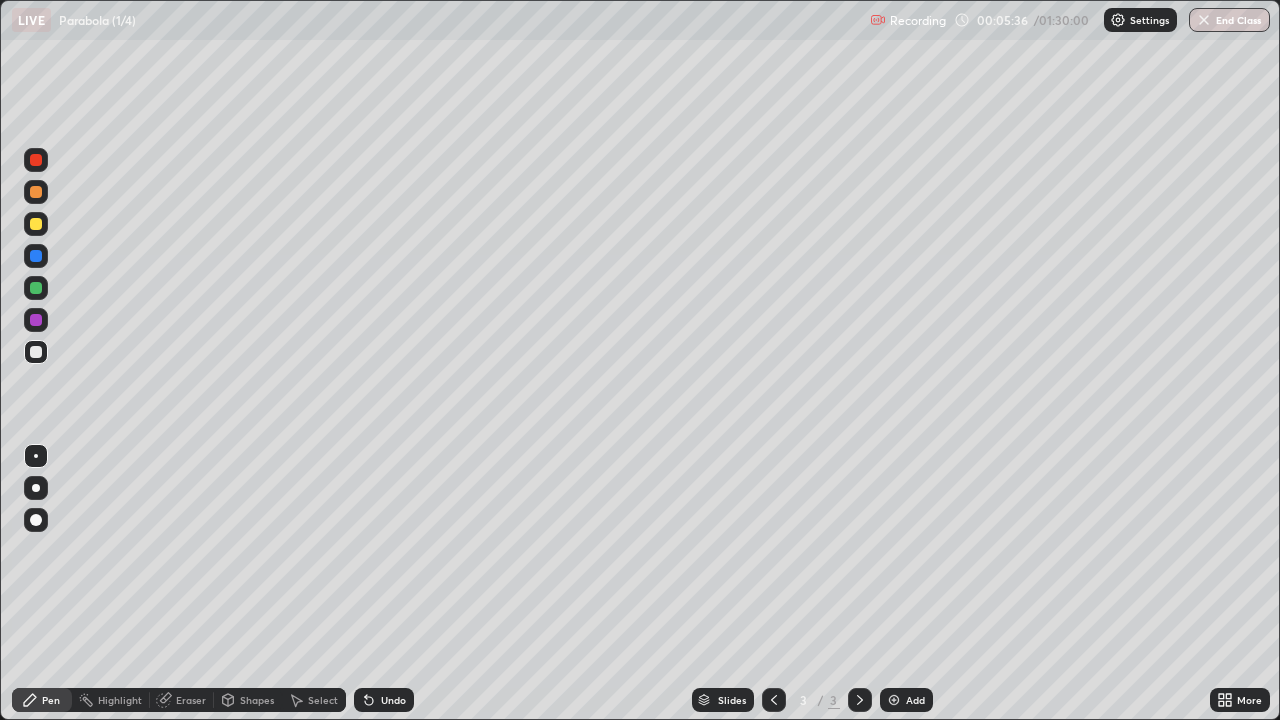 click at bounding box center (36, 288) 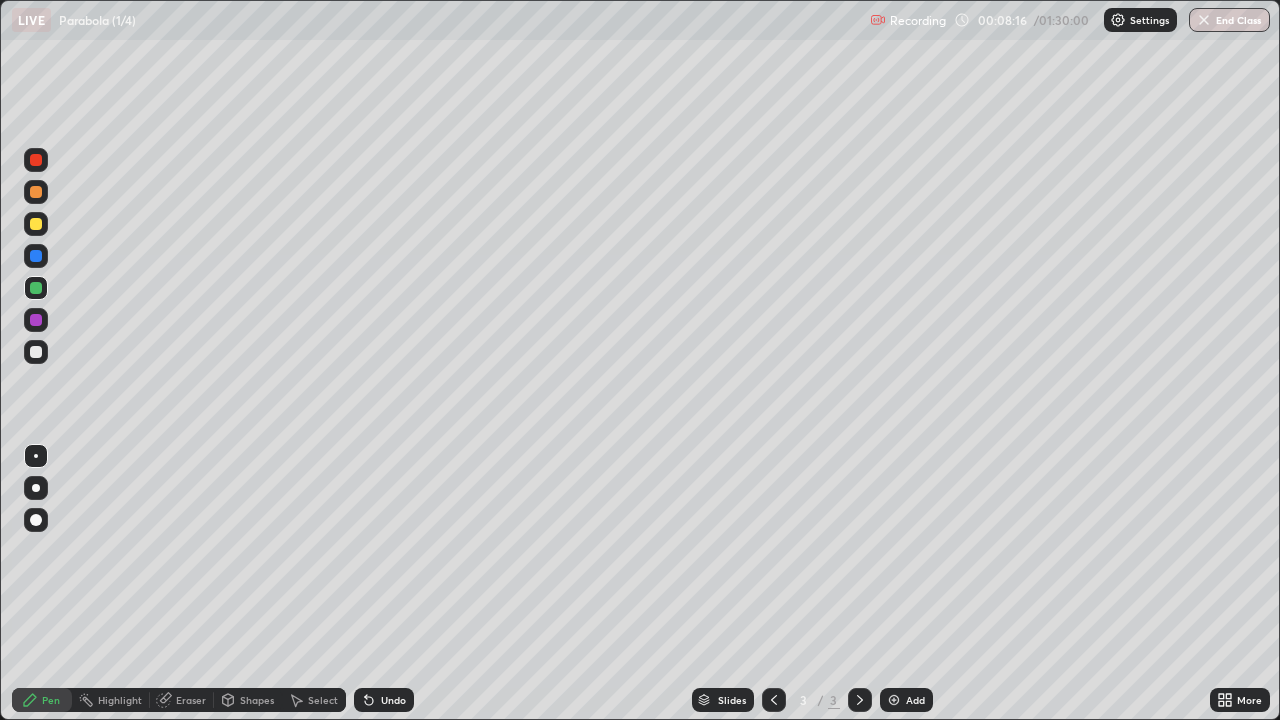 click on "Undo" at bounding box center [384, 700] 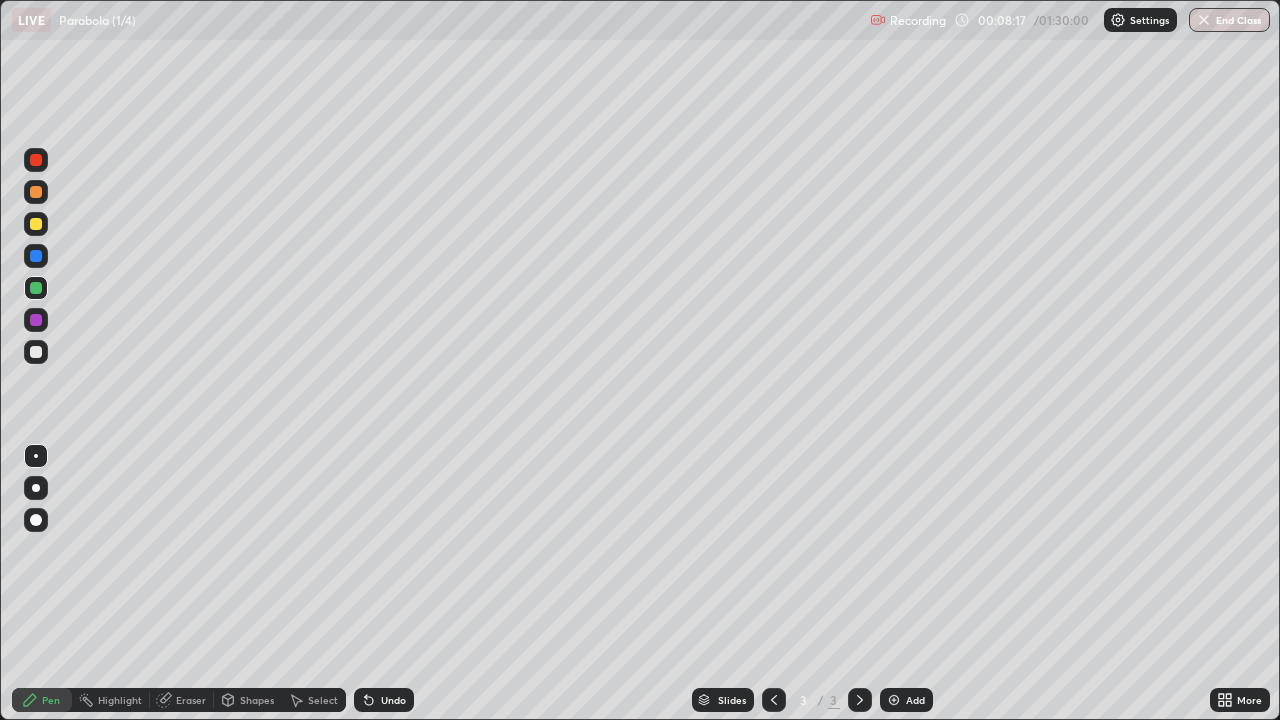 click on "Undo" at bounding box center (393, 700) 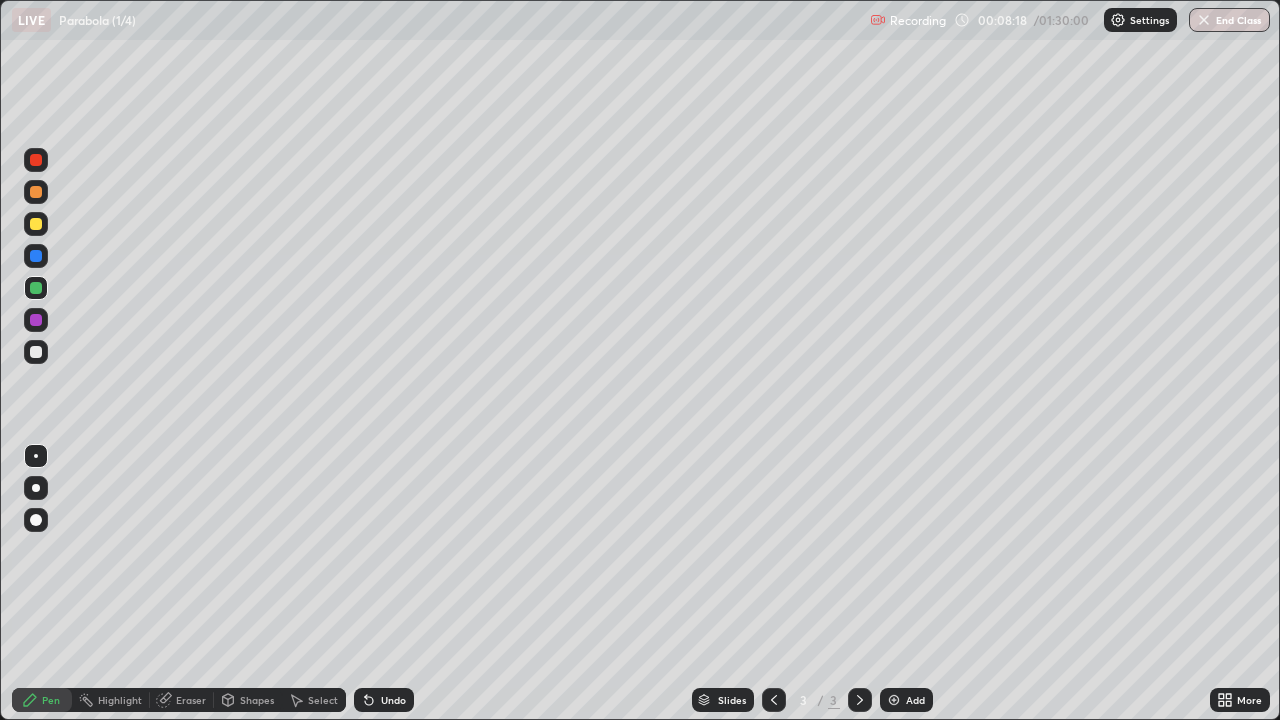 click on "Undo" at bounding box center [384, 700] 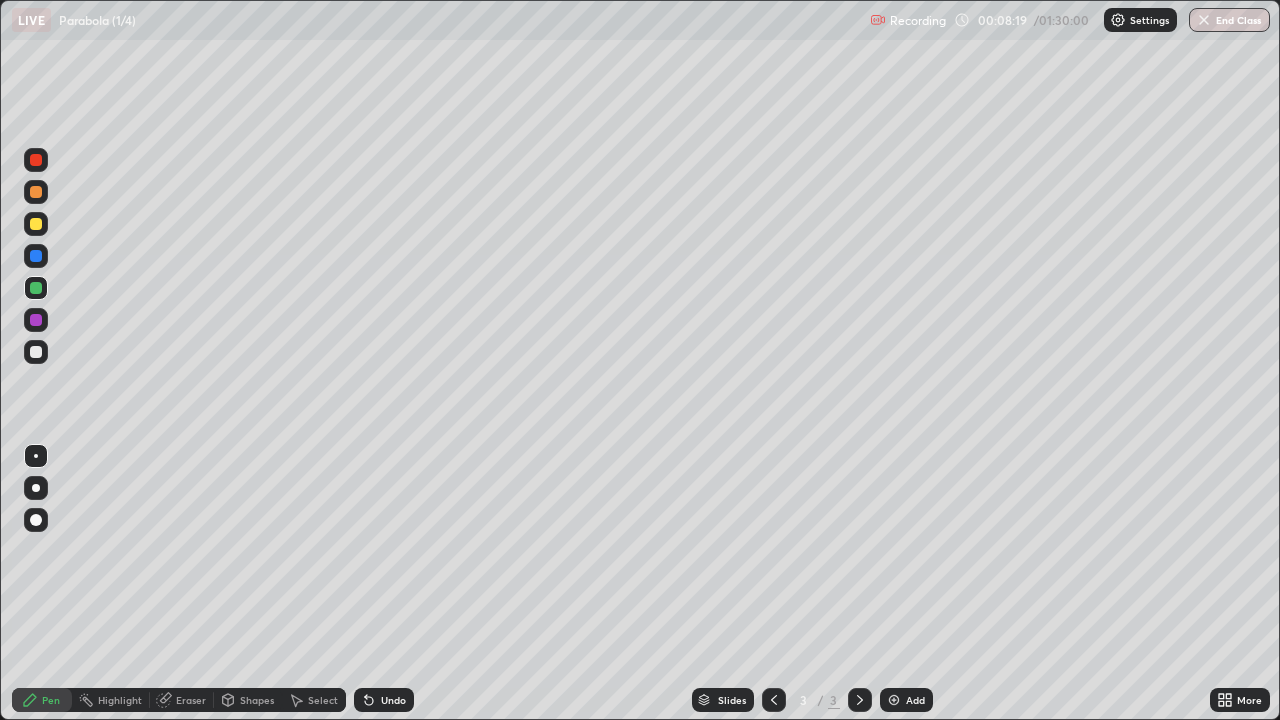 click on "Undo" at bounding box center (393, 700) 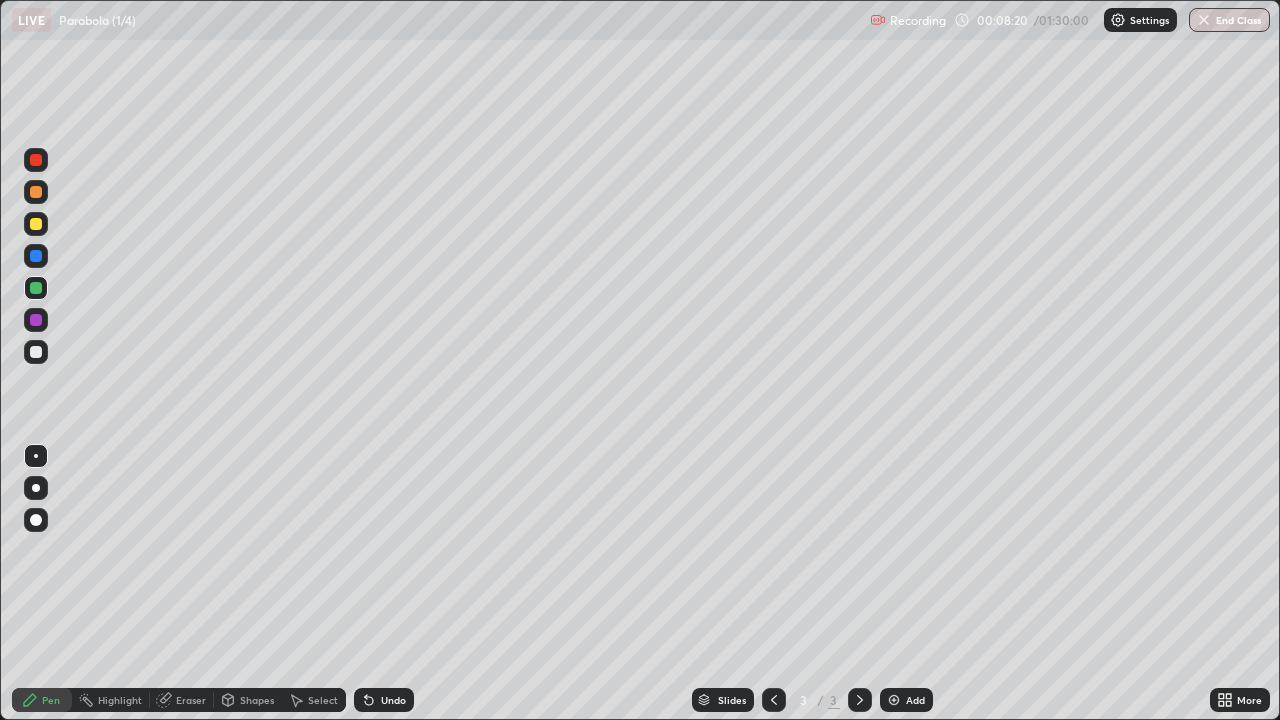 click on "Undo" at bounding box center [384, 700] 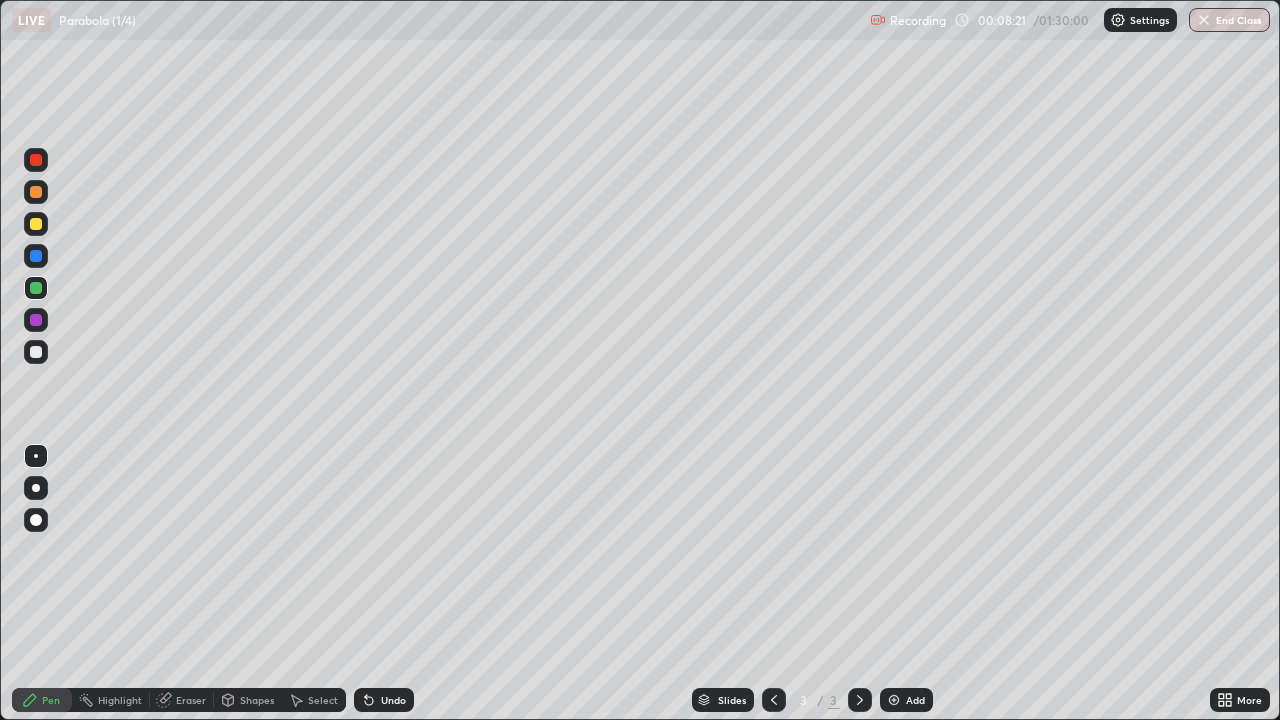 click on "Undo" at bounding box center (384, 700) 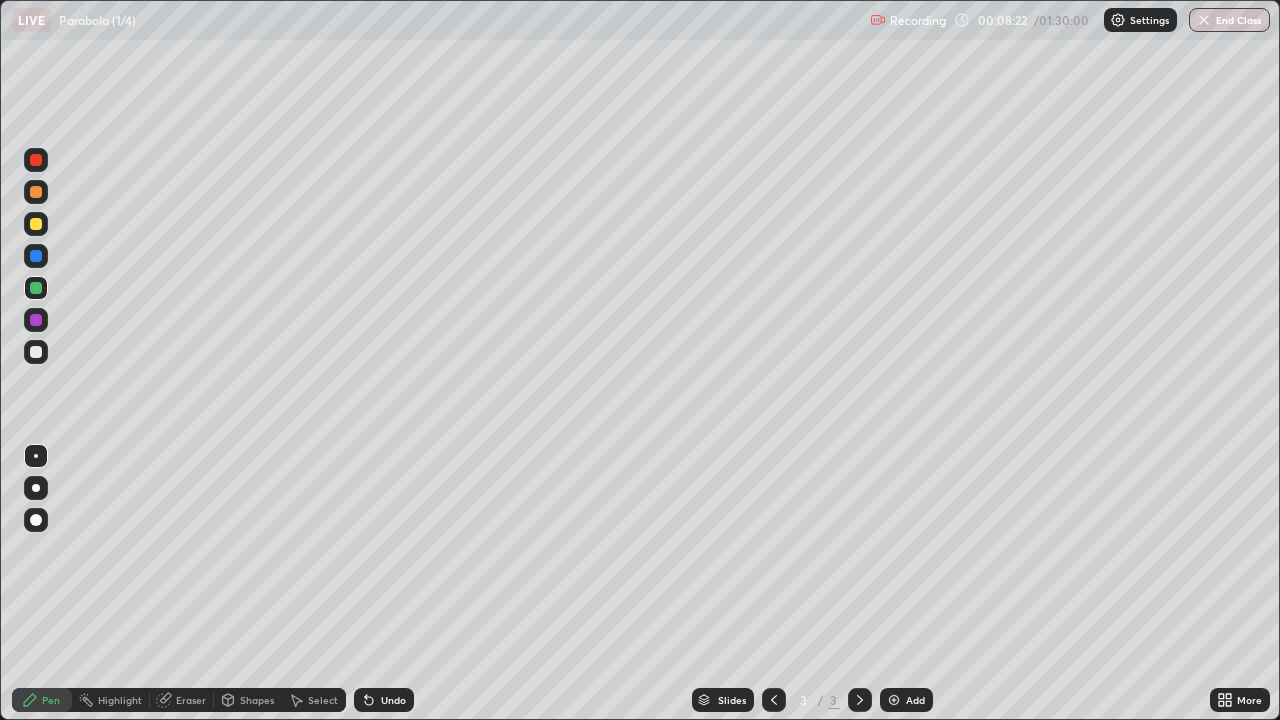 click on "Undo" at bounding box center (393, 700) 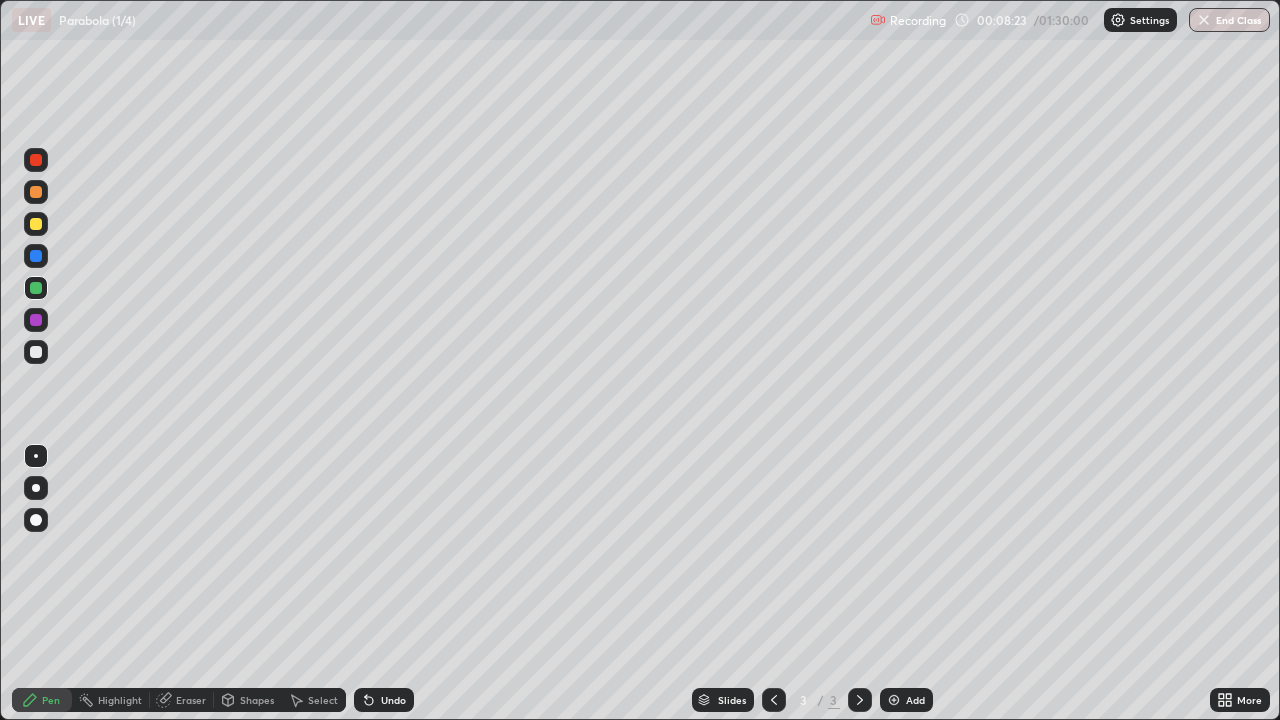 click on "Undo" at bounding box center [384, 700] 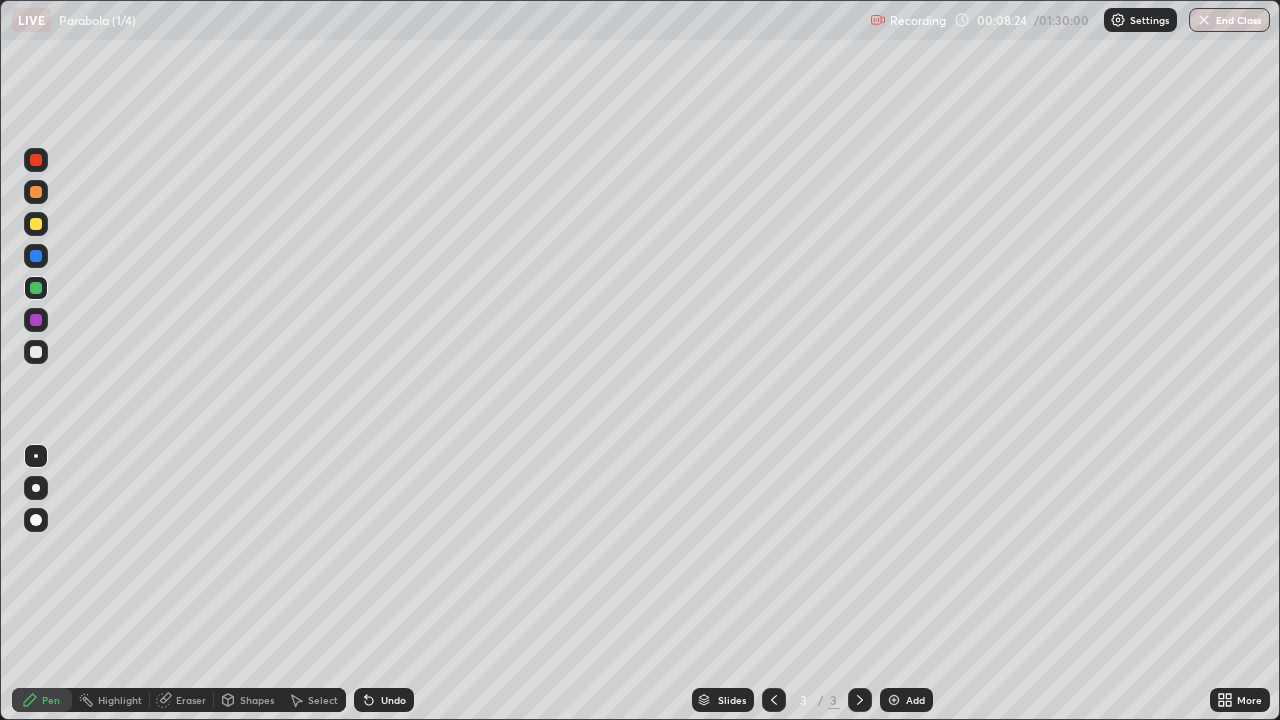 click on "Undo" at bounding box center (393, 700) 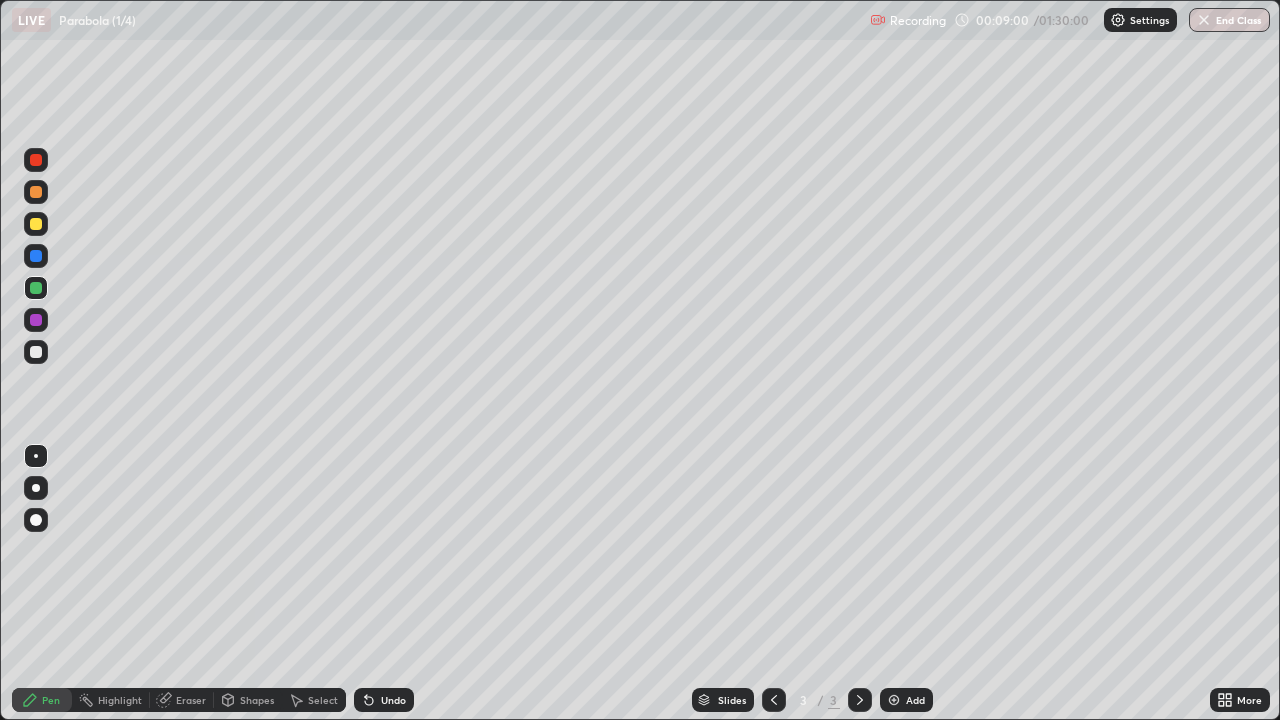 click at bounding box center [36, 256] 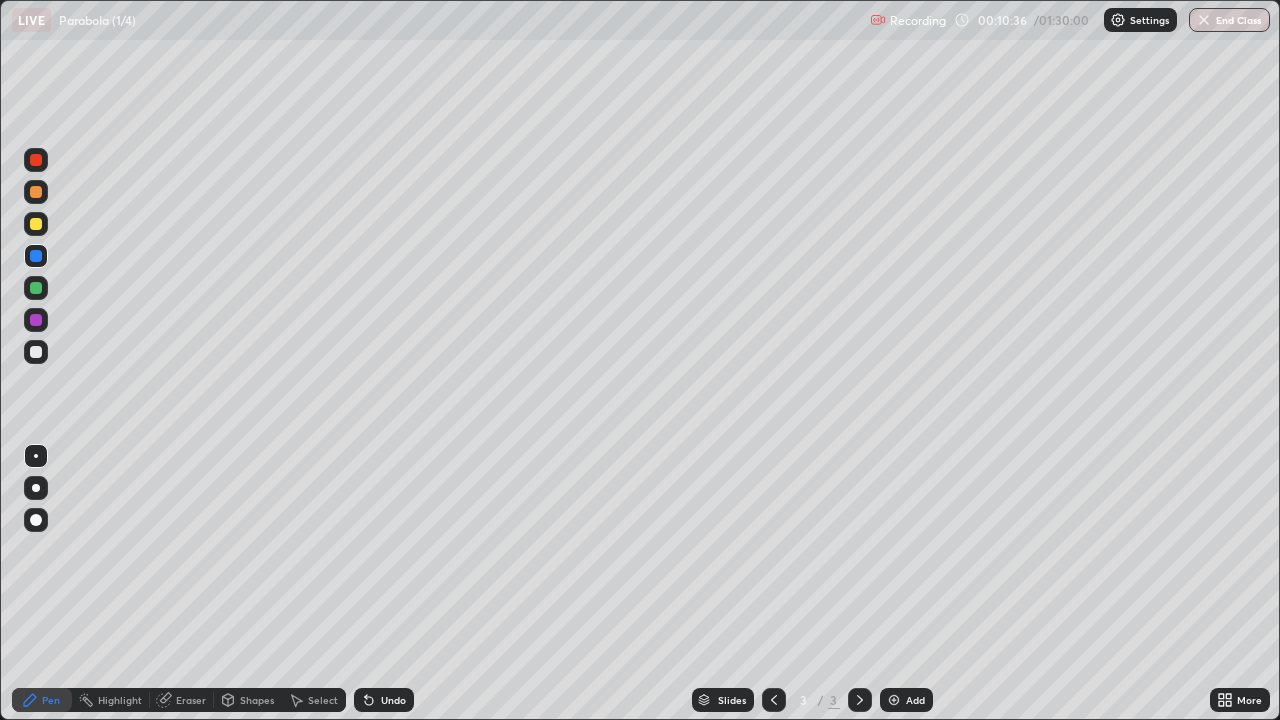 click on "Undo" at bounding box center [384, 700] 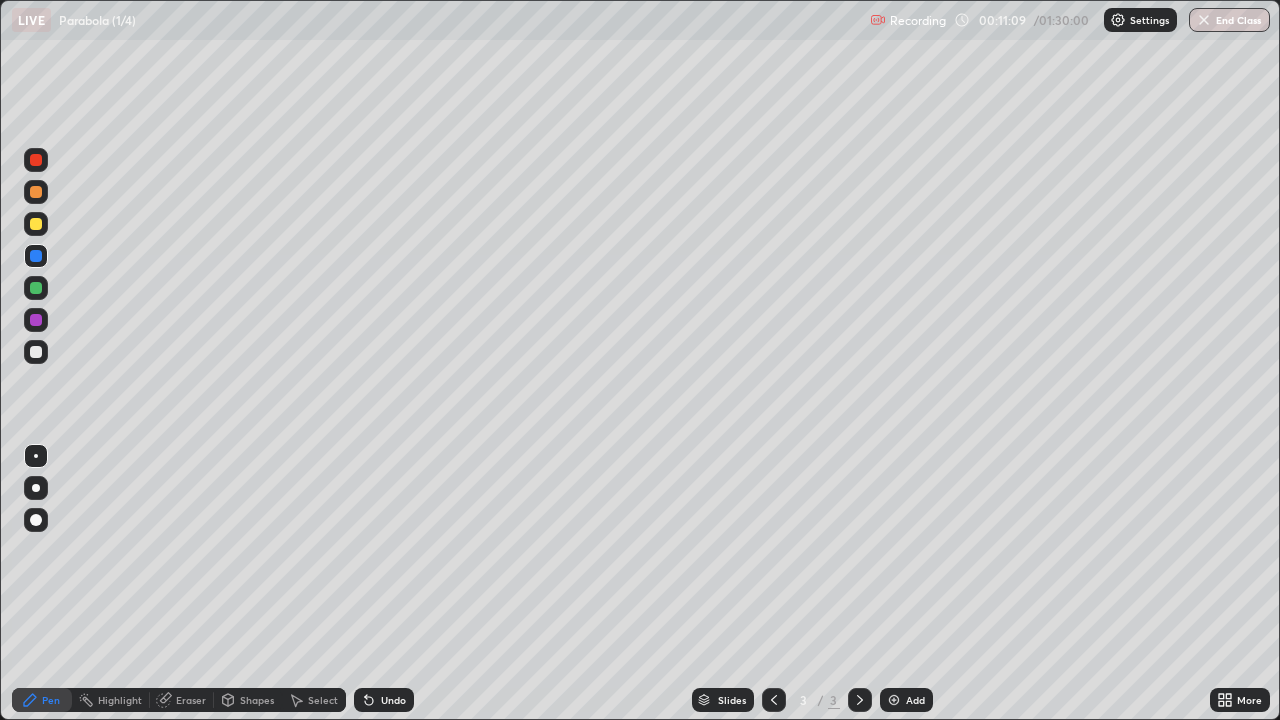 click on "Undo" at bounding box center (384, 700) 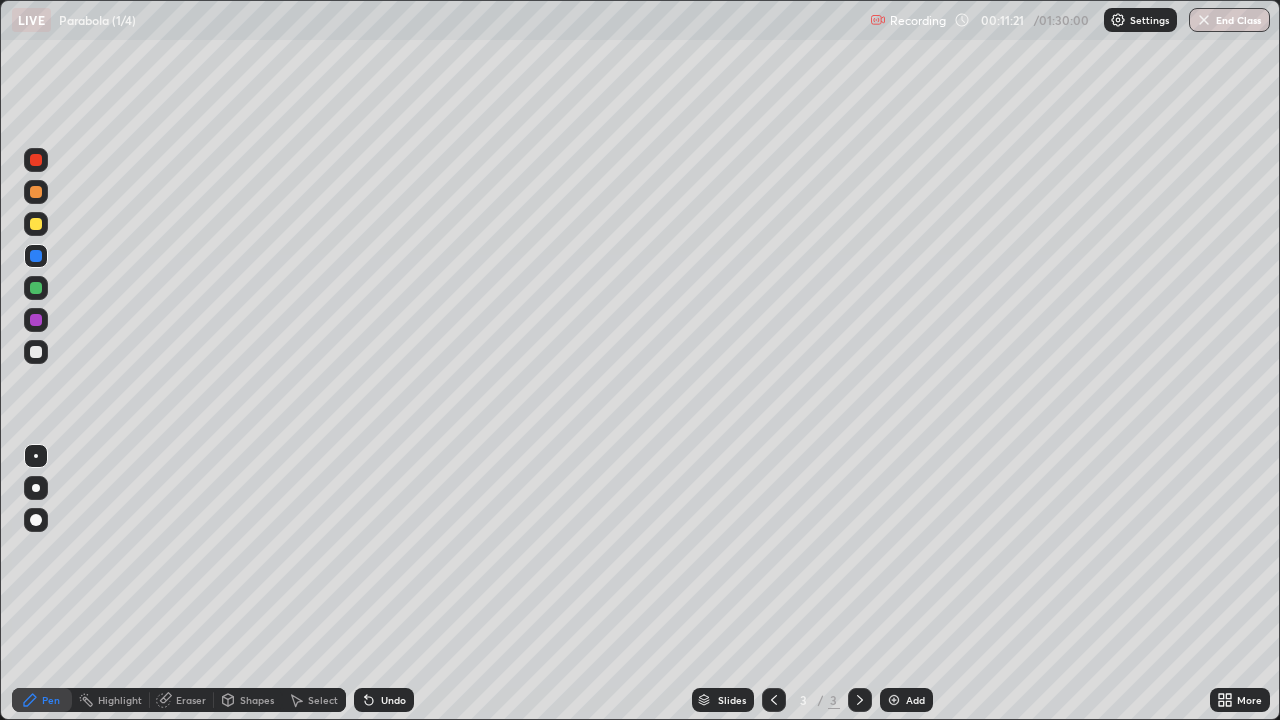 click on "Undo" at bounding box center (384, 700) 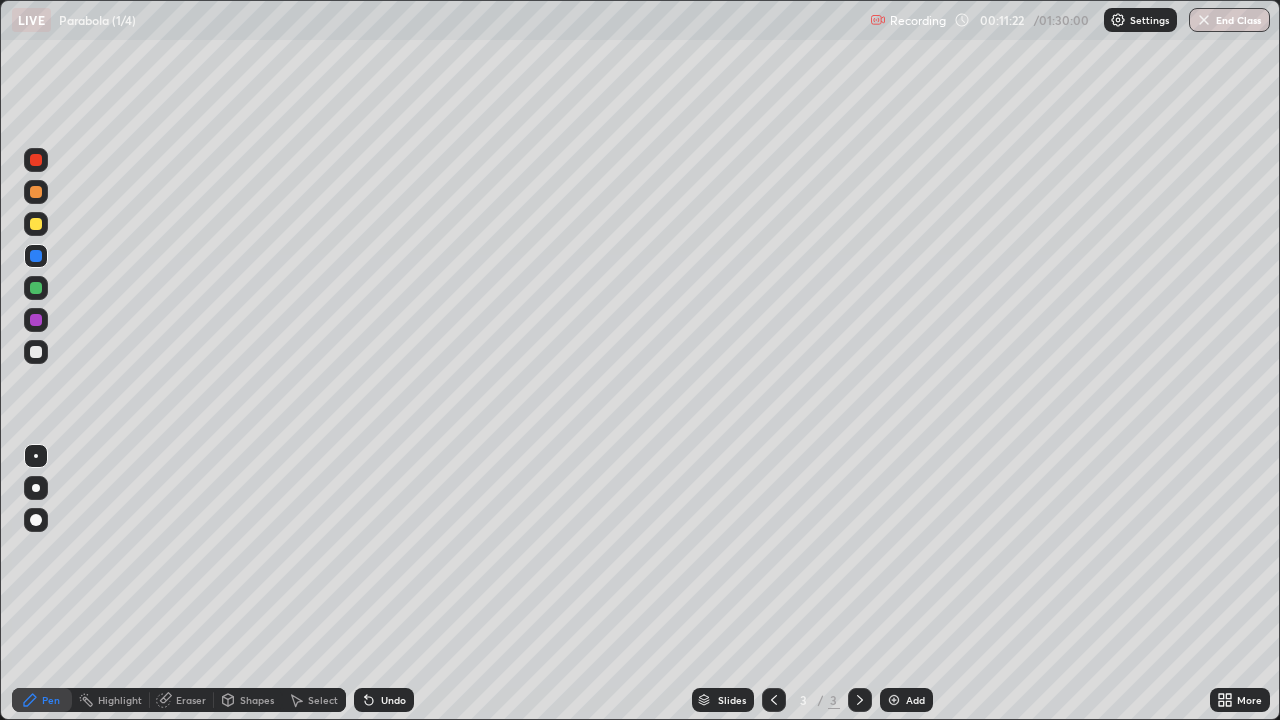 click on "Undo" at bounding box center (384, 700) 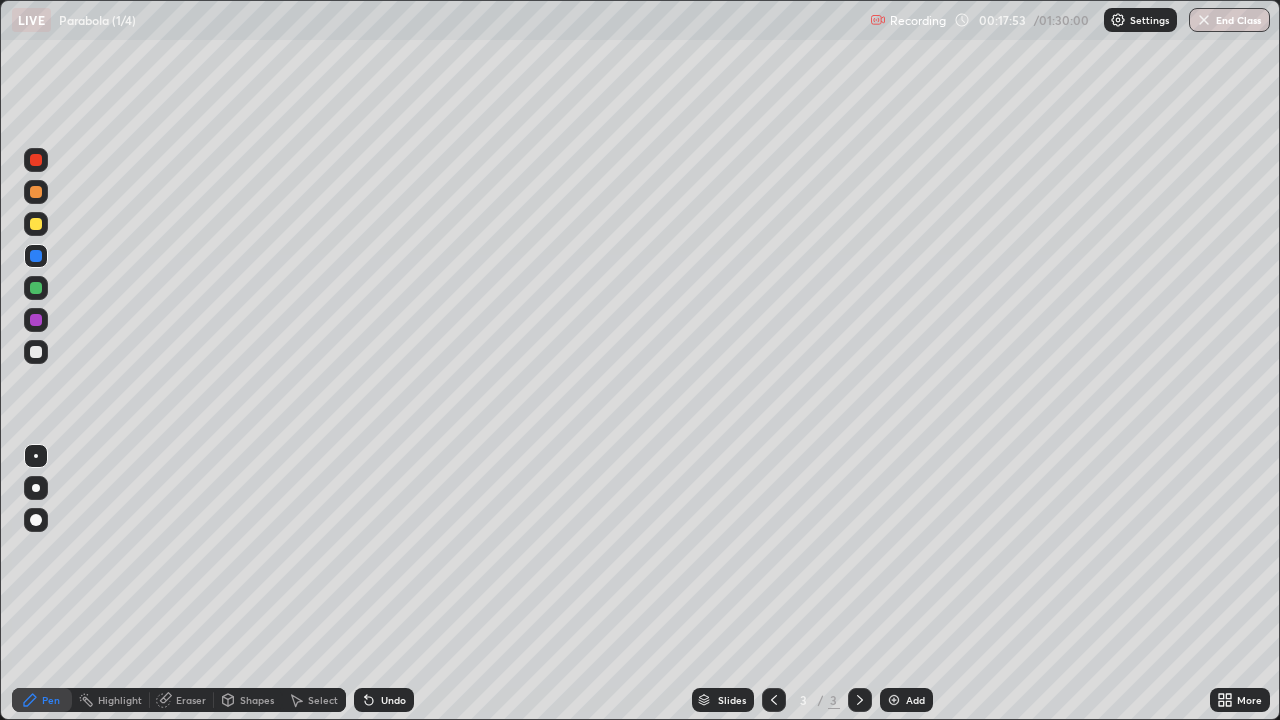 click at bounding box center [36, 160] 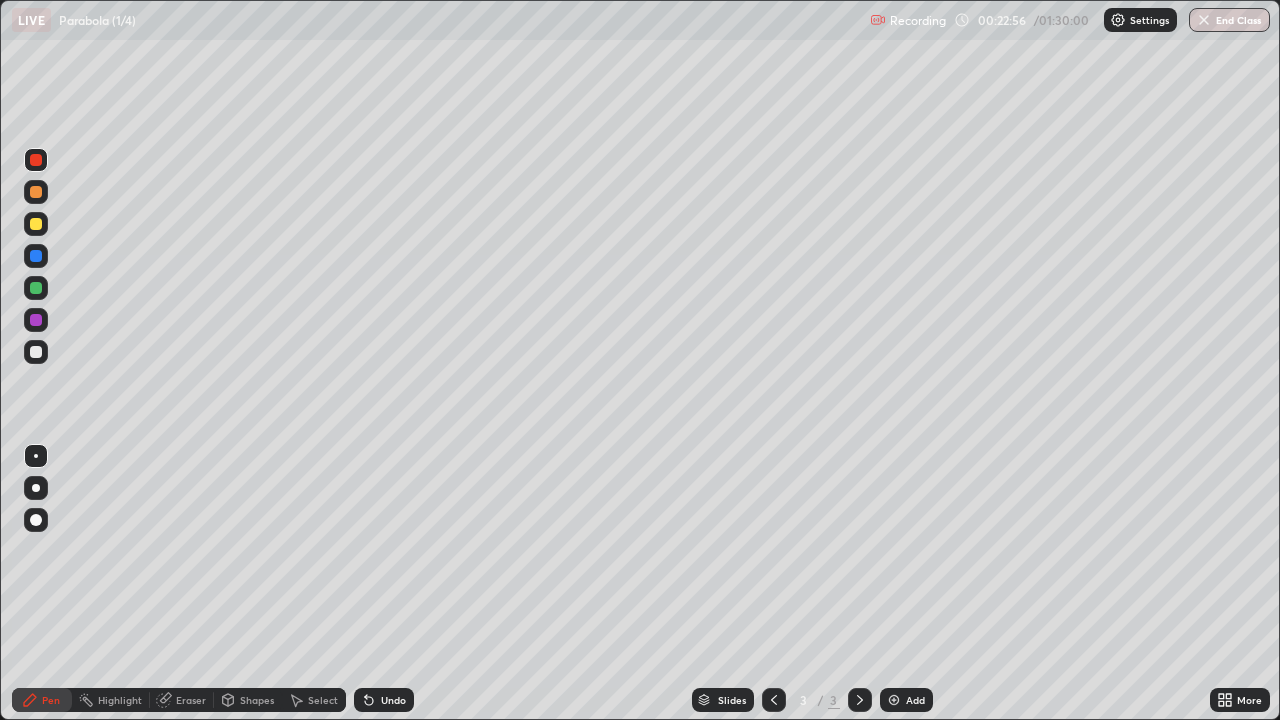 click at bounding box center (894, 700) 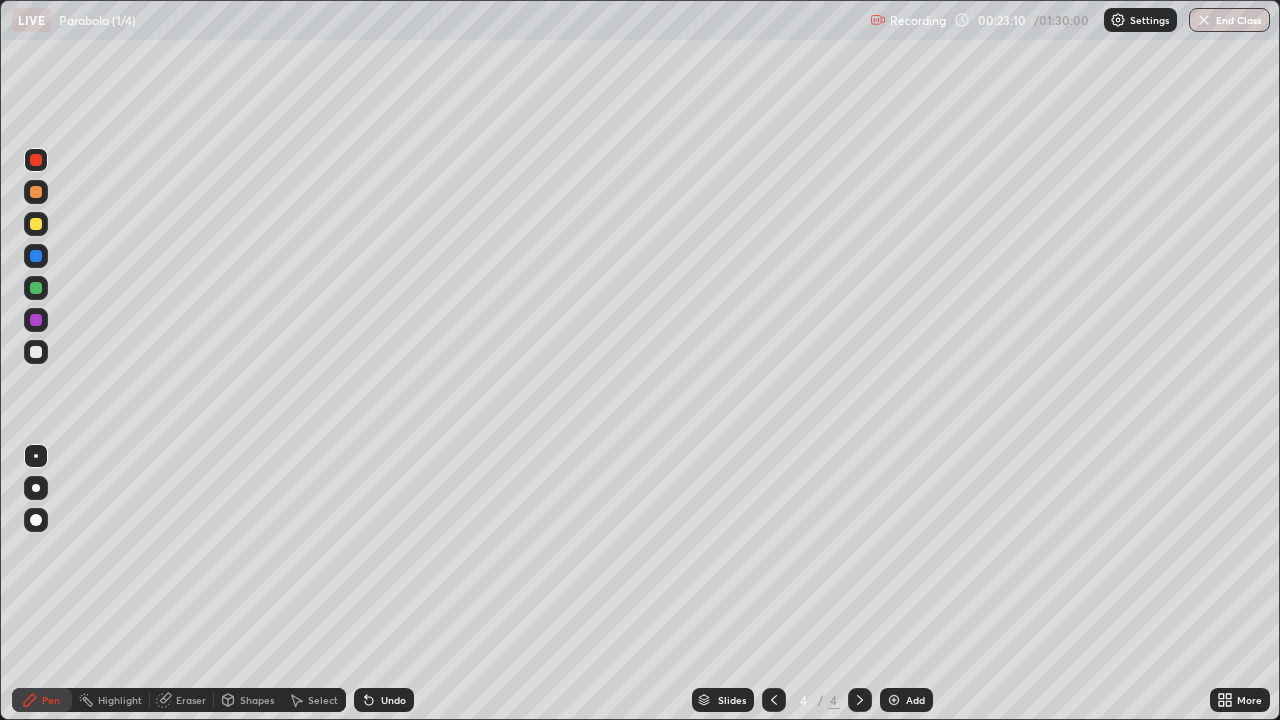 click at bounding box center [36, 352] 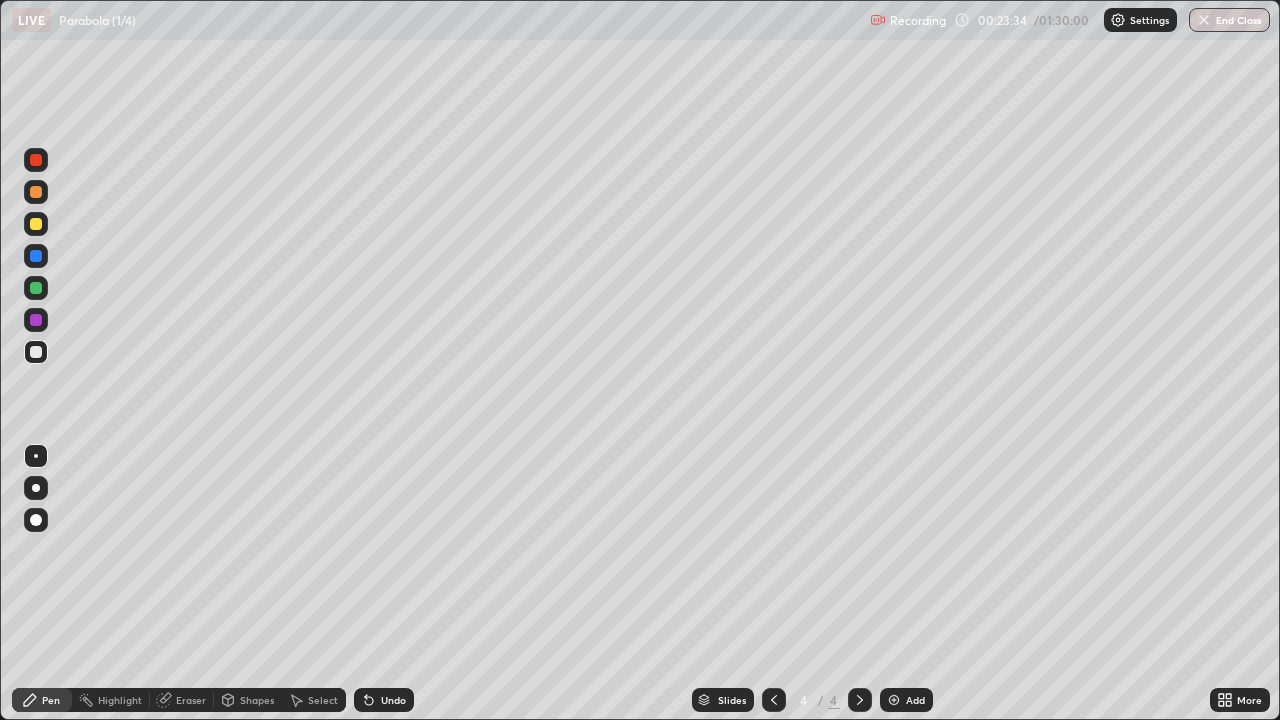 click on "Eraser" at bounding box center [191, 700] 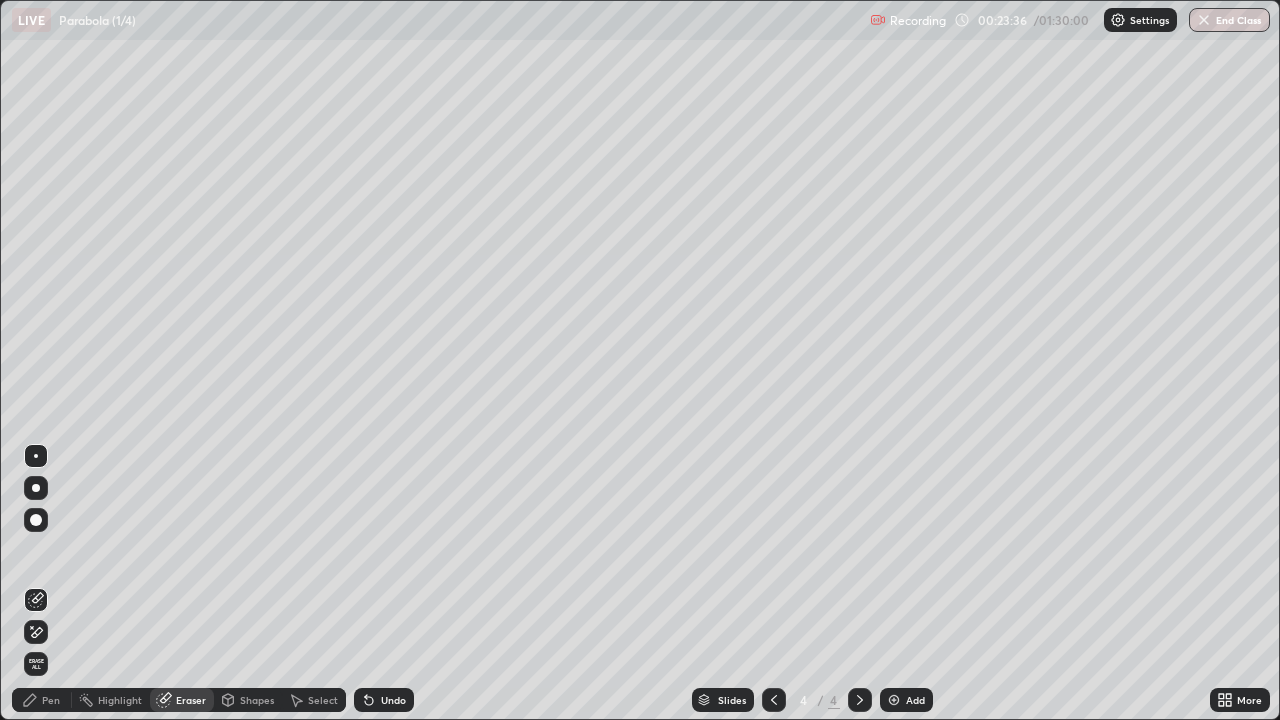 click on "Pen" at bounding box center (51, 700) 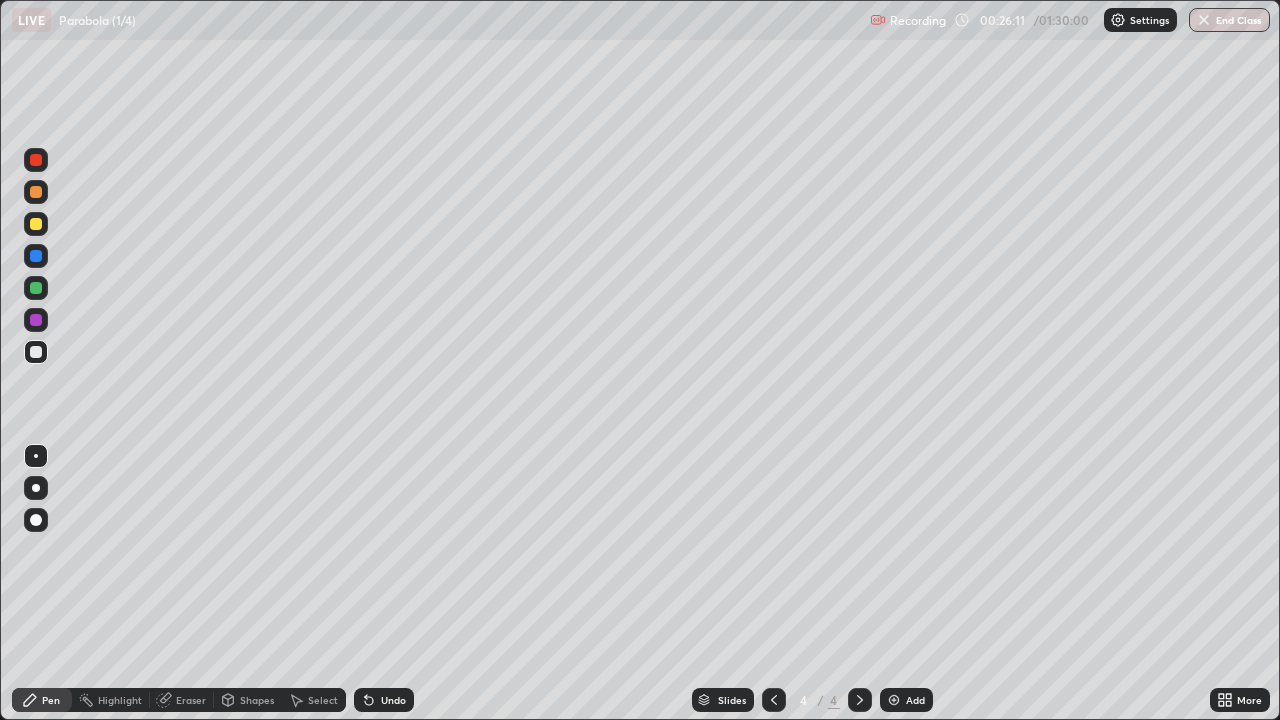 click 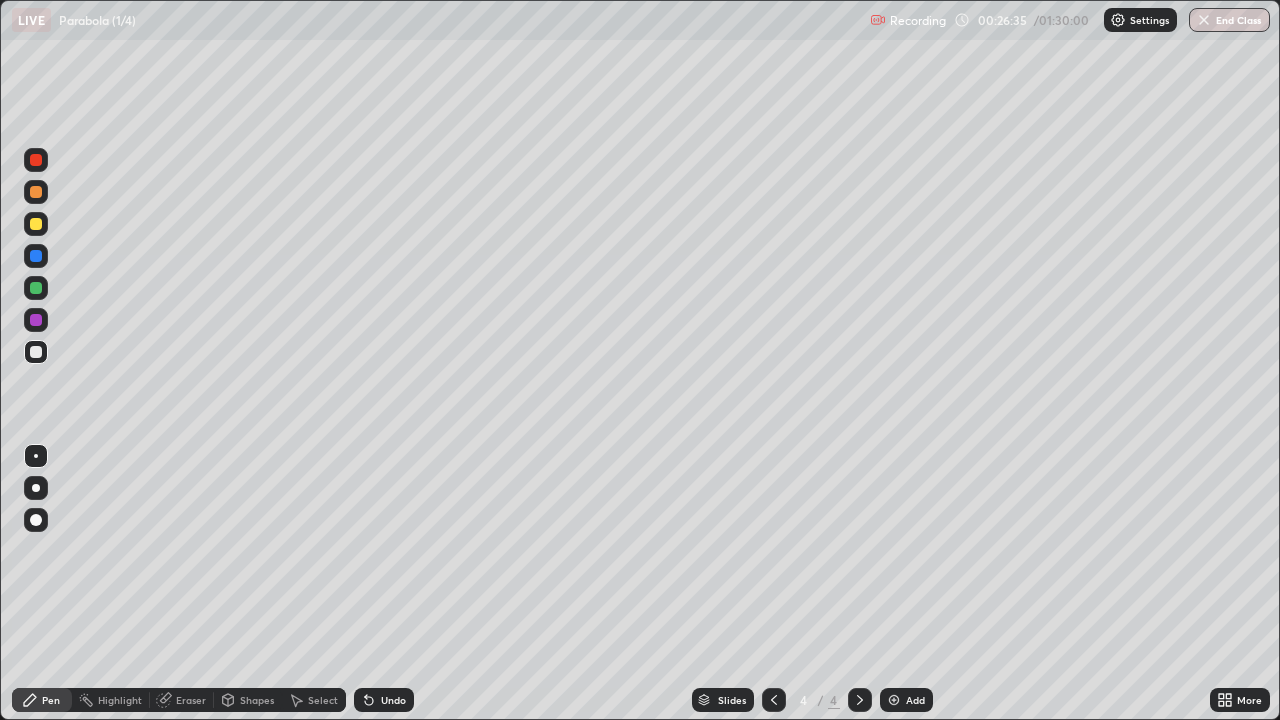 click on "Select" at bounding box center [314, 700] 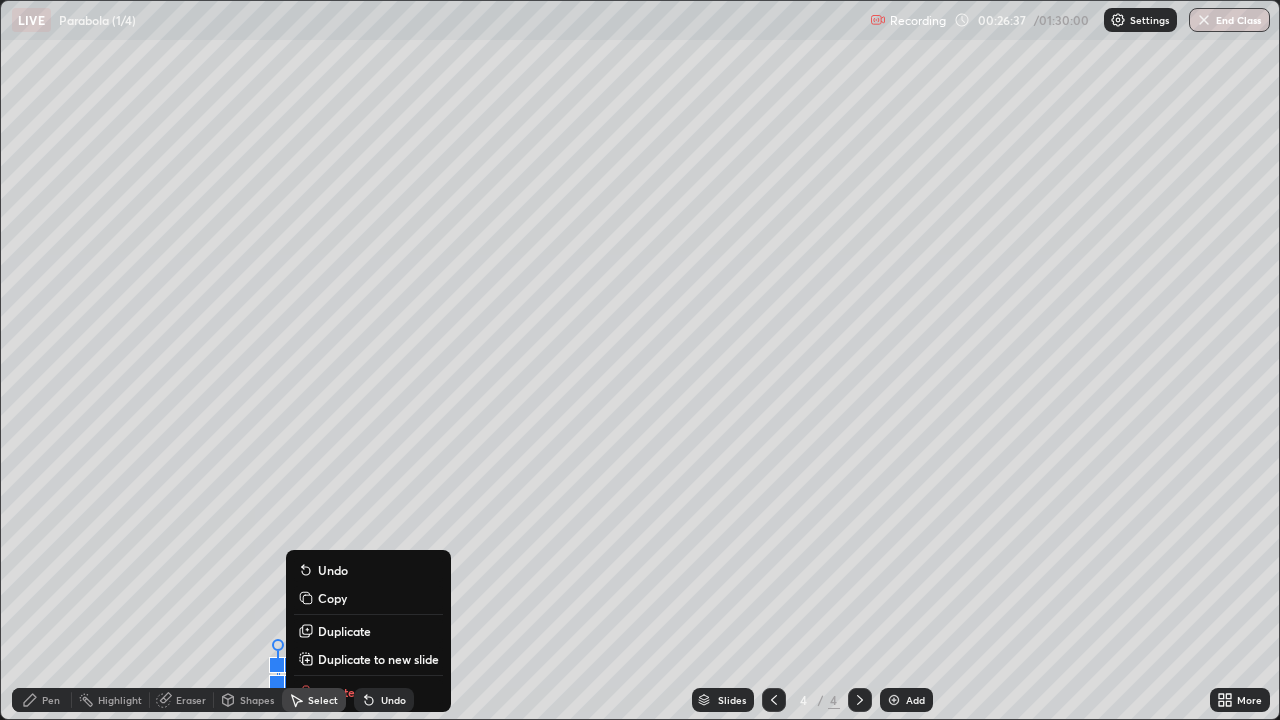 click on "0 ° Undo Copy Duplicate Duplicate to new slide Delete" at bounding box center (640, 360) 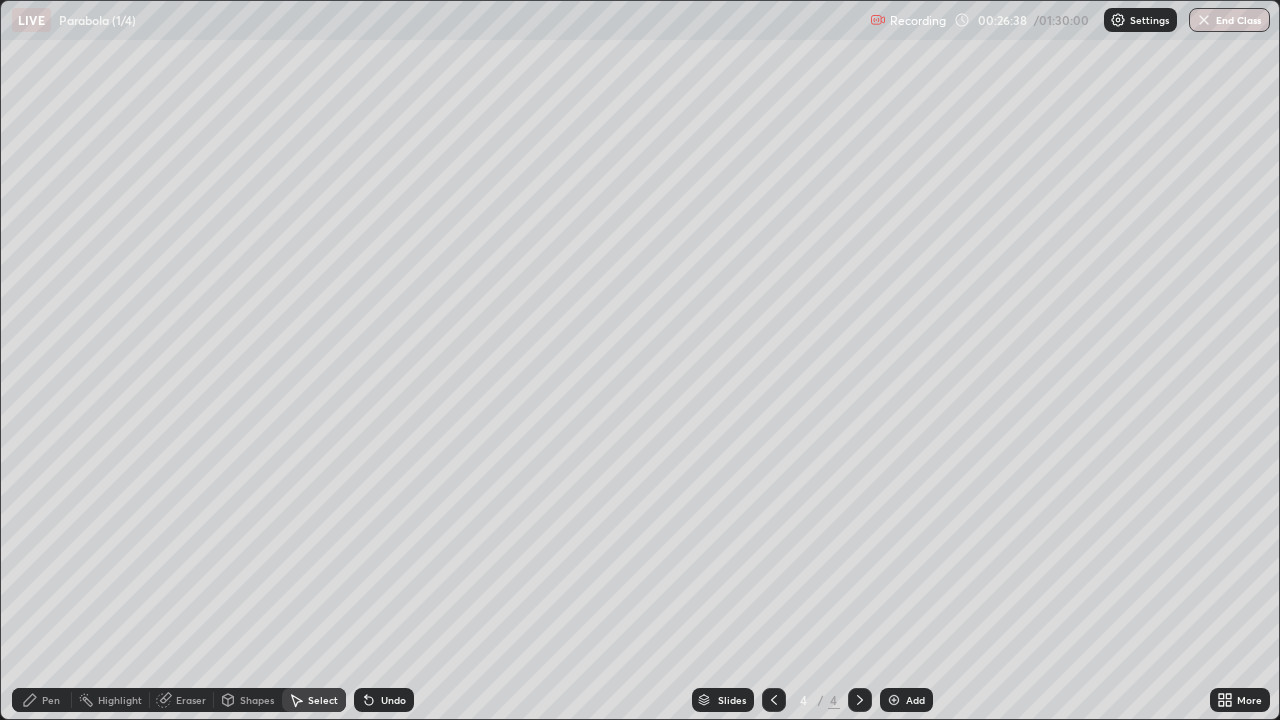 click on "Pen" at bounding box center [42, 700] 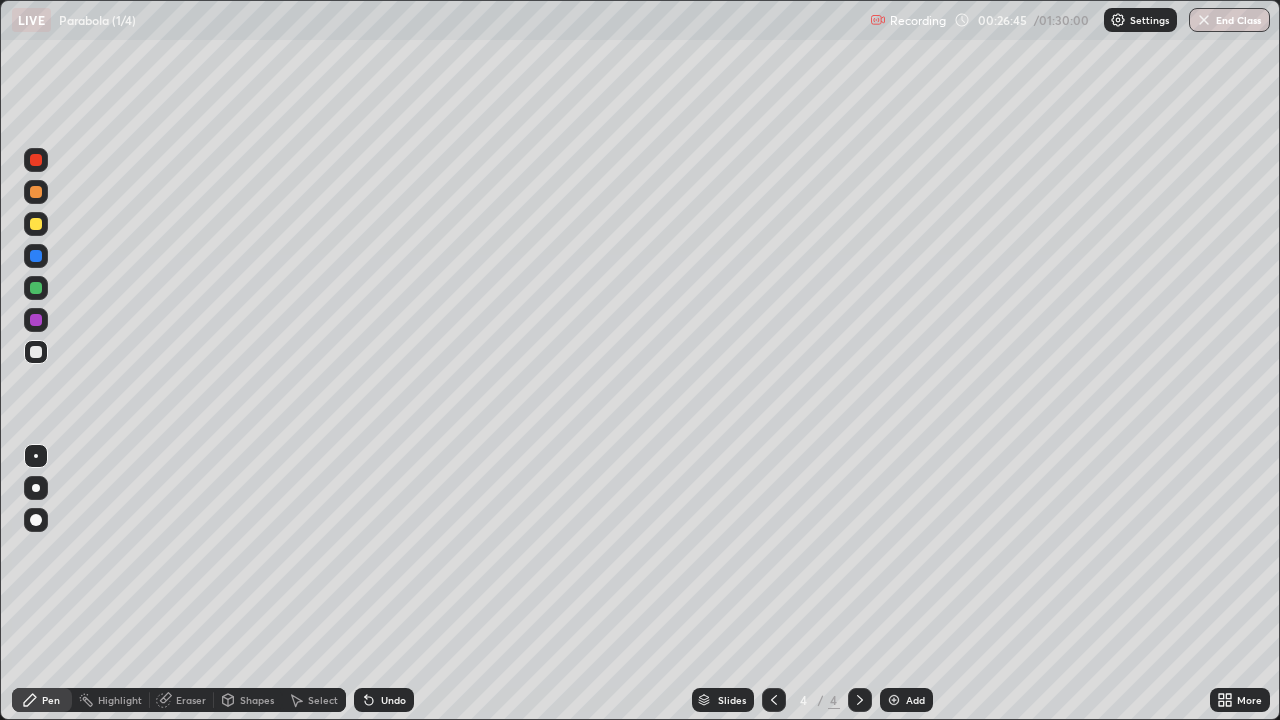 click on "Undo" at bounding box center (380, 700) 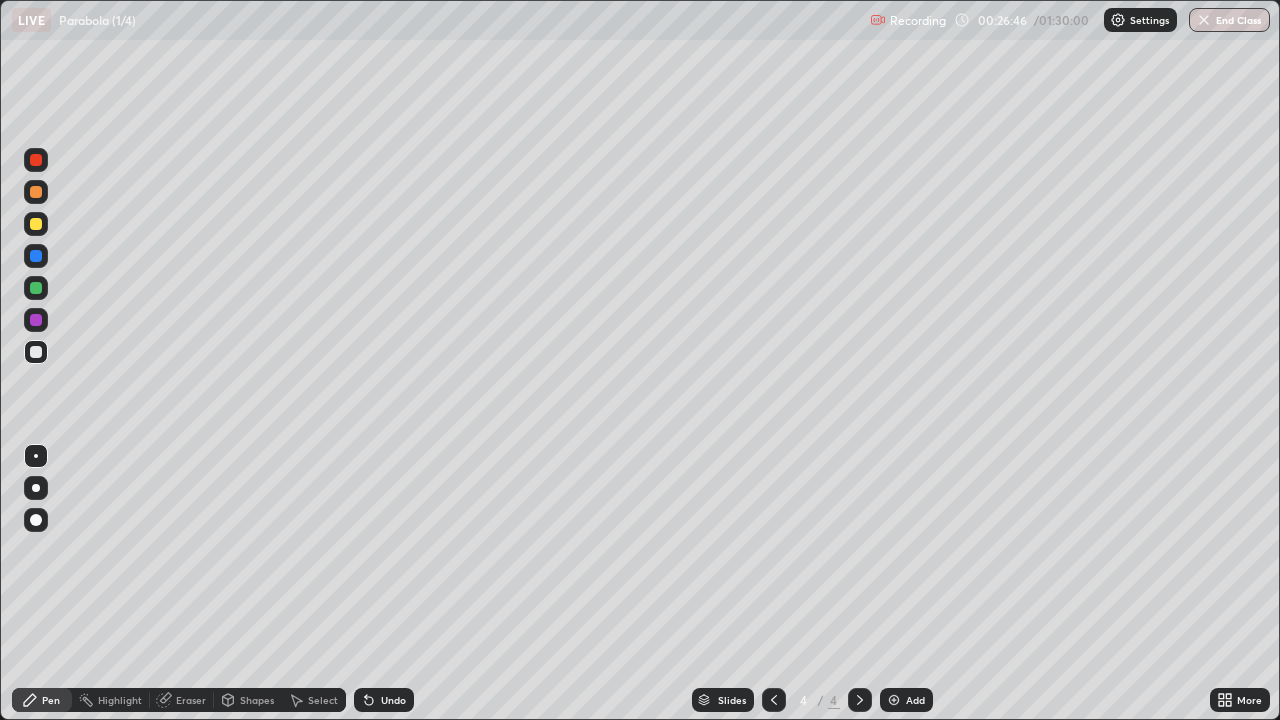 click on "Undo" at bounding box center (380, 700) 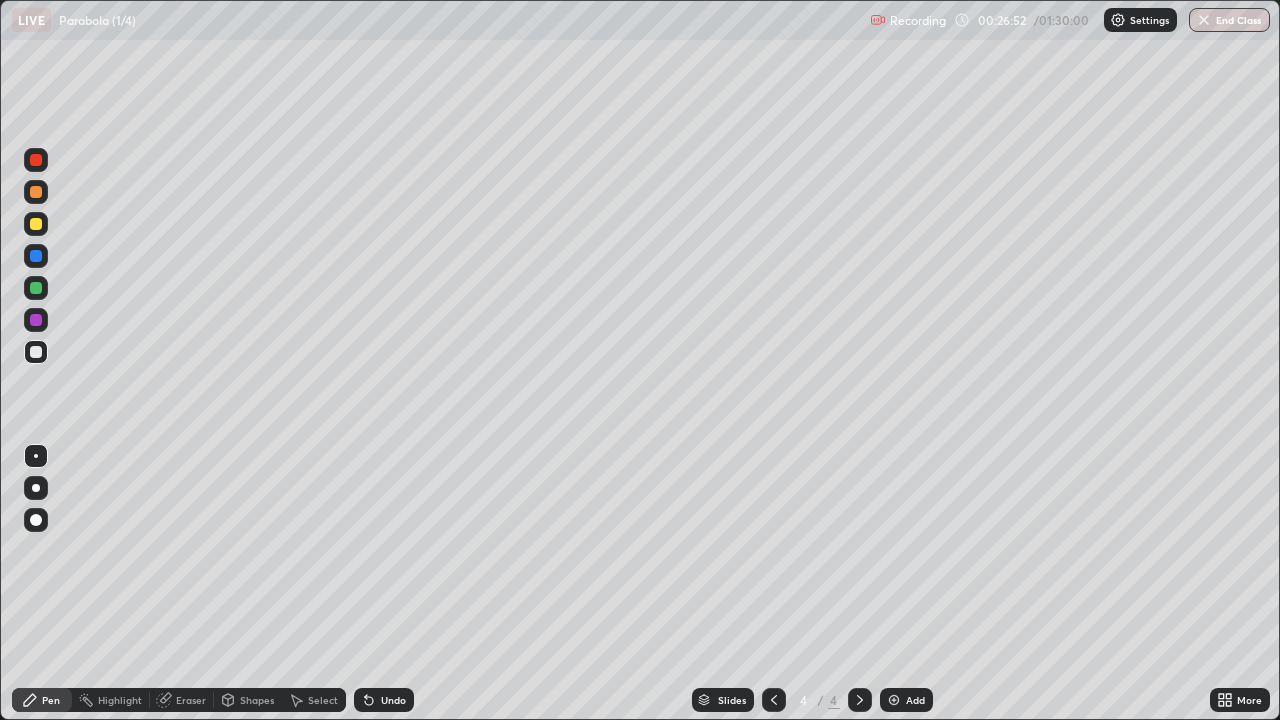click 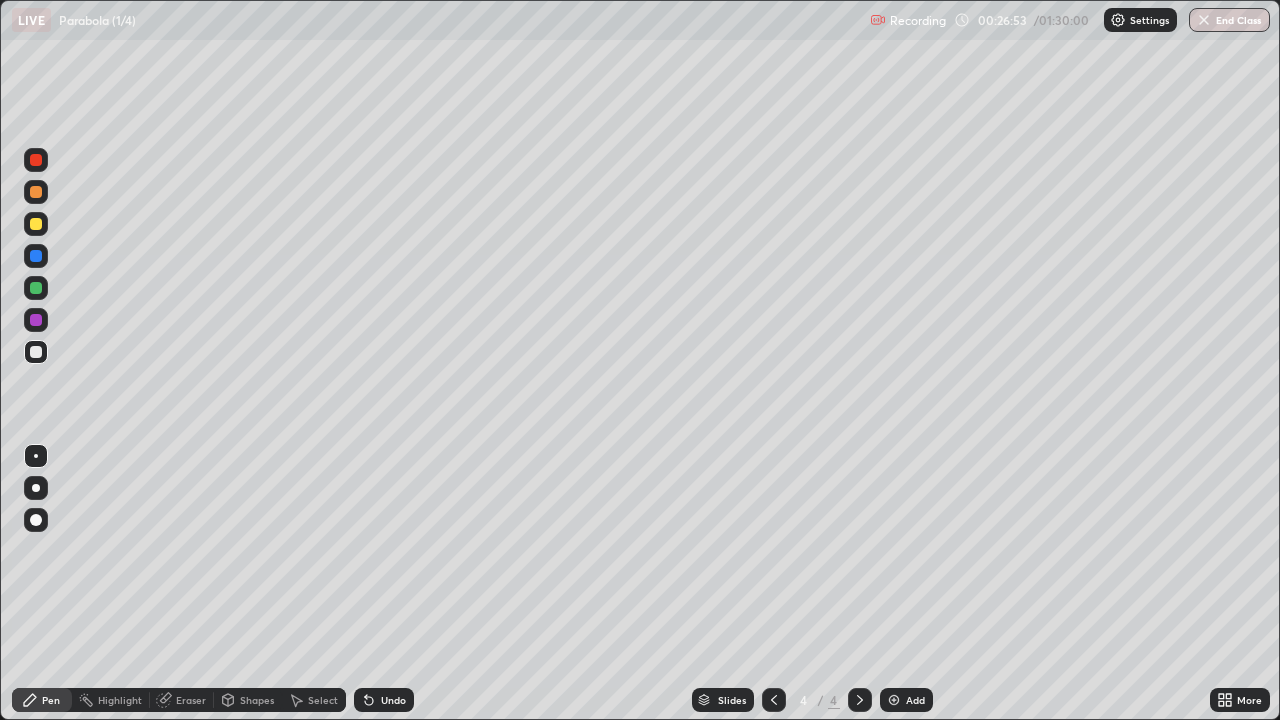 click 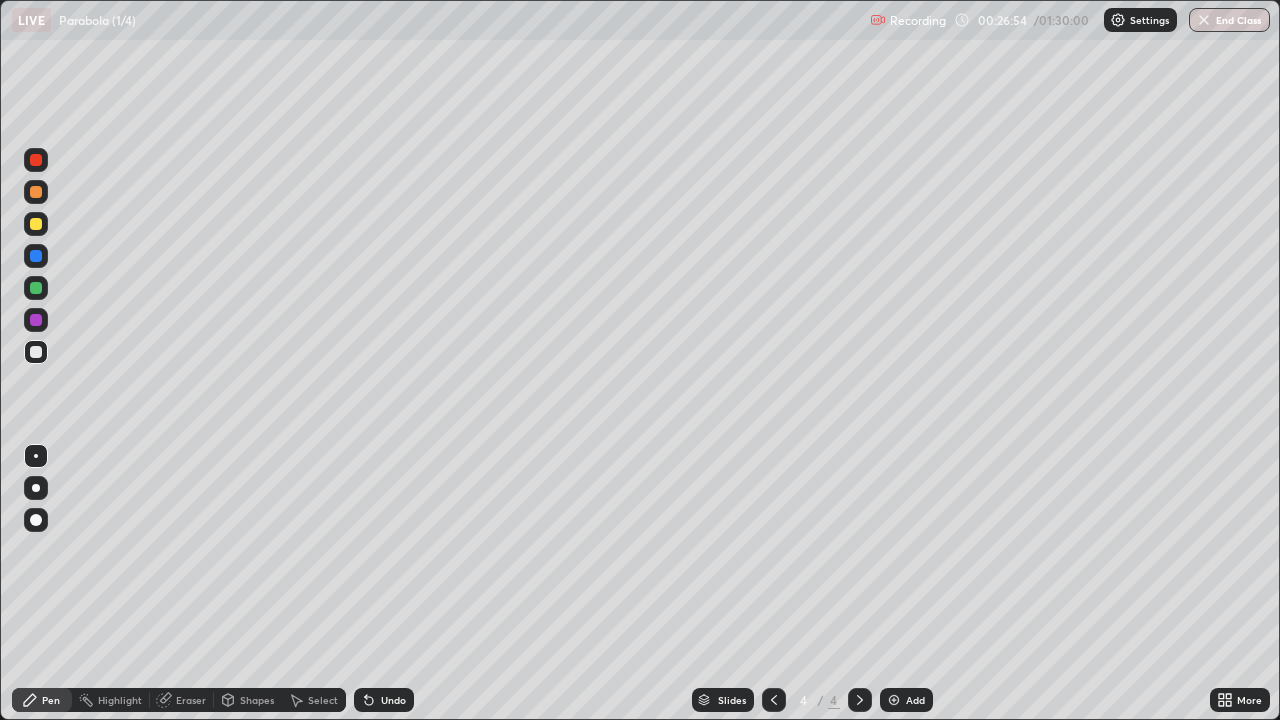 click on "Undo" at bounding box center (384, 700) 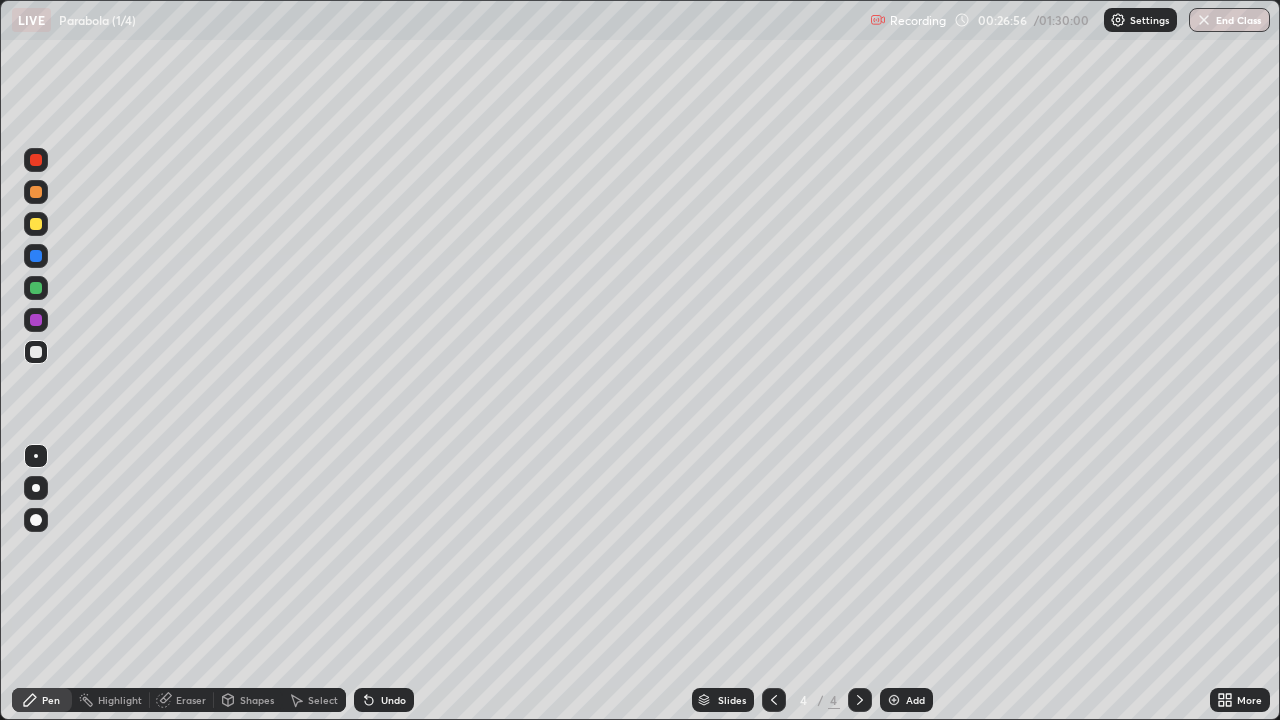 click 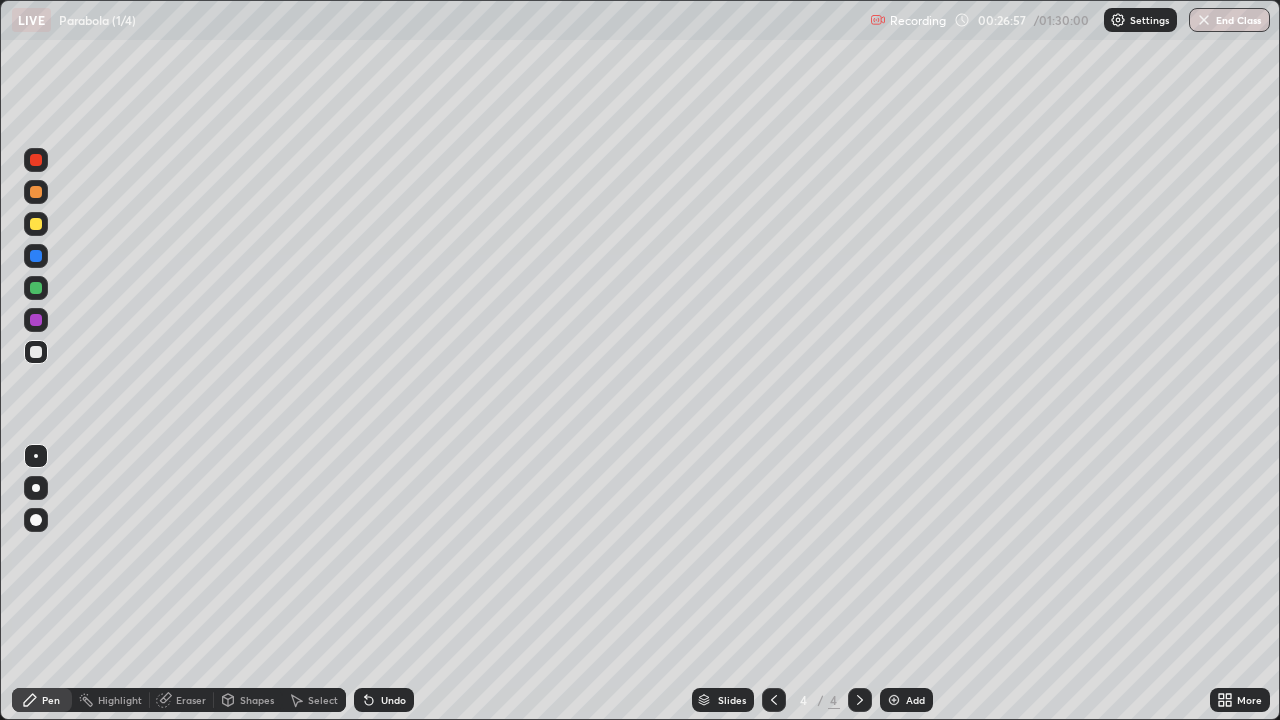 click 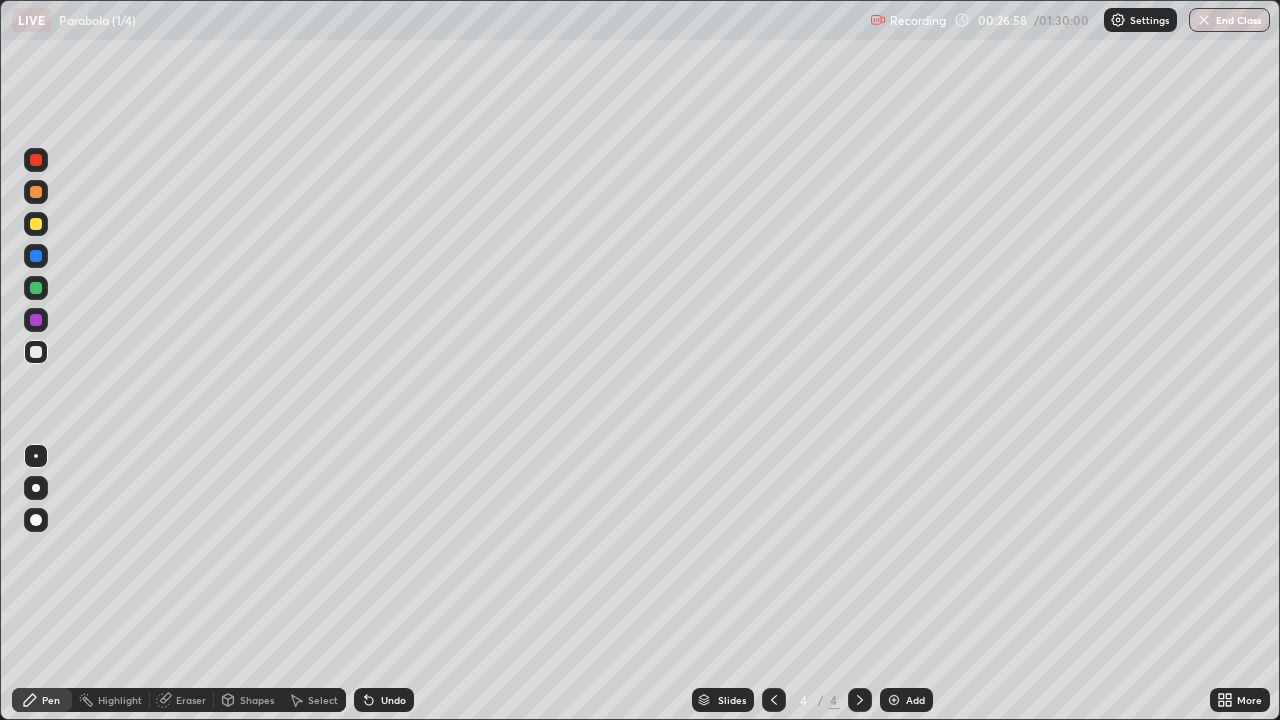 click on "Undo" at bounding box center (384, 700) 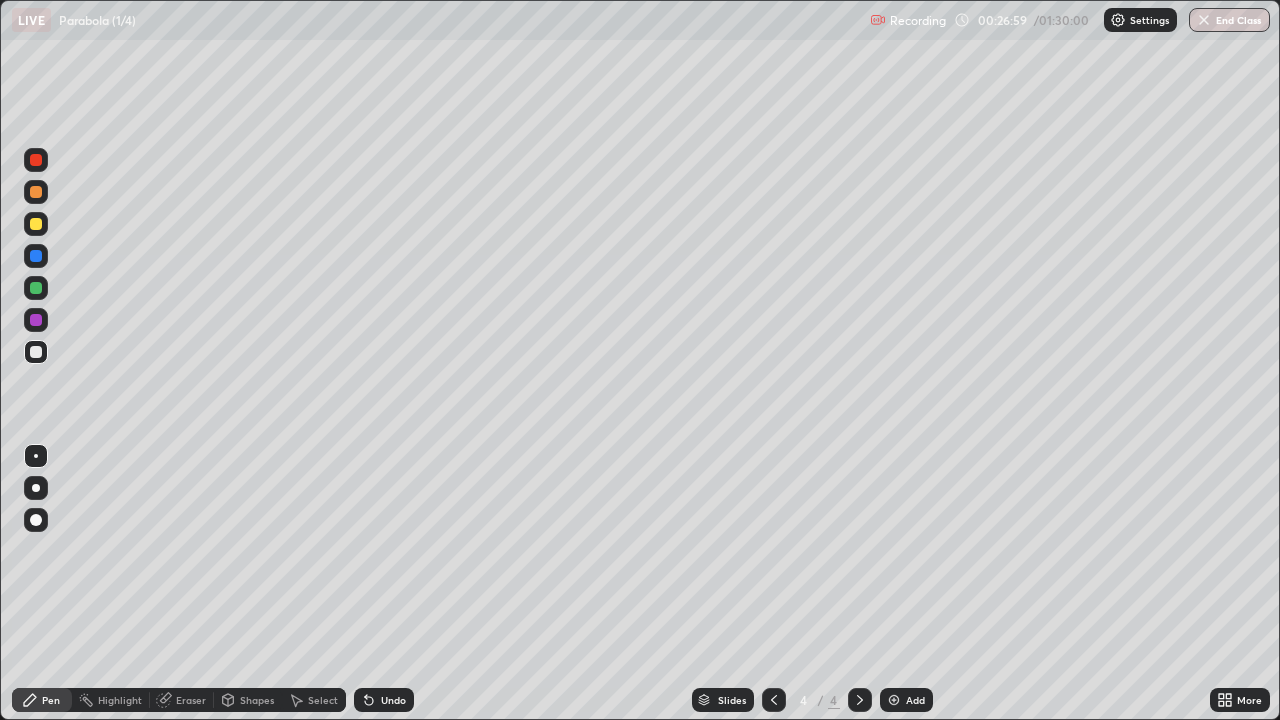 click 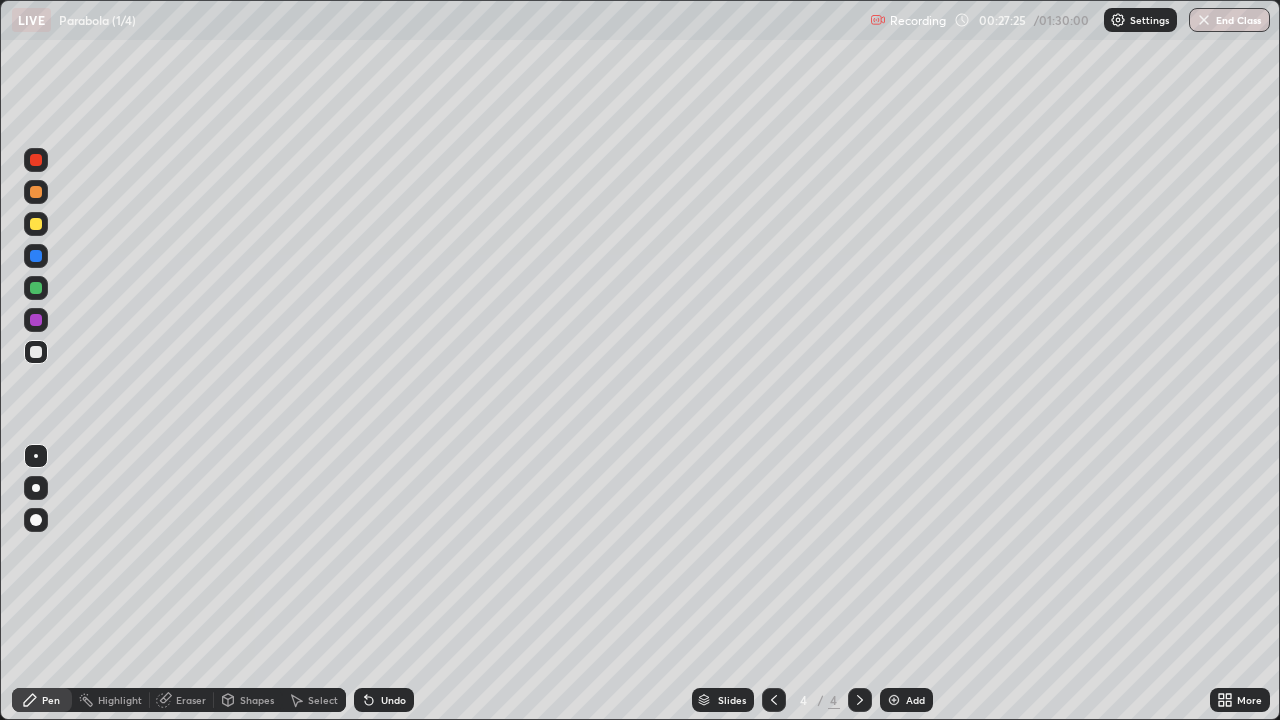 click on "Undo" at bounding box center (384, 700) 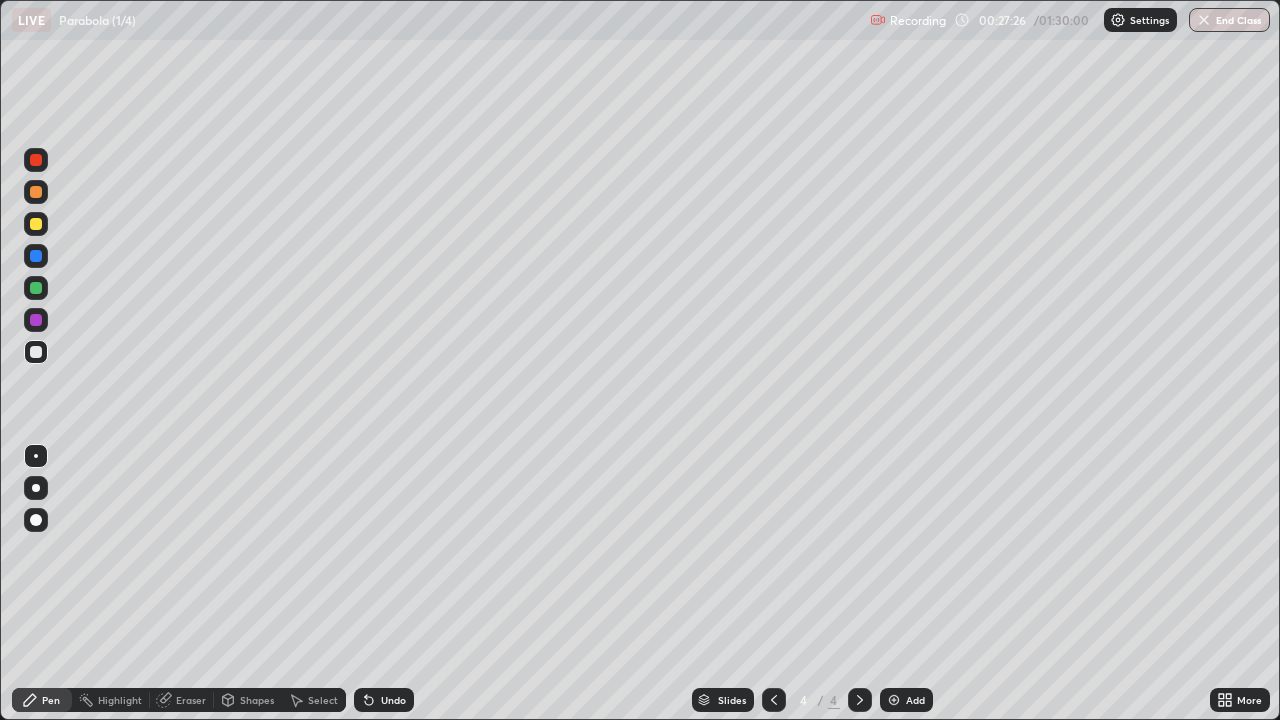 click on "Undo" at bounding box center [384, 700] 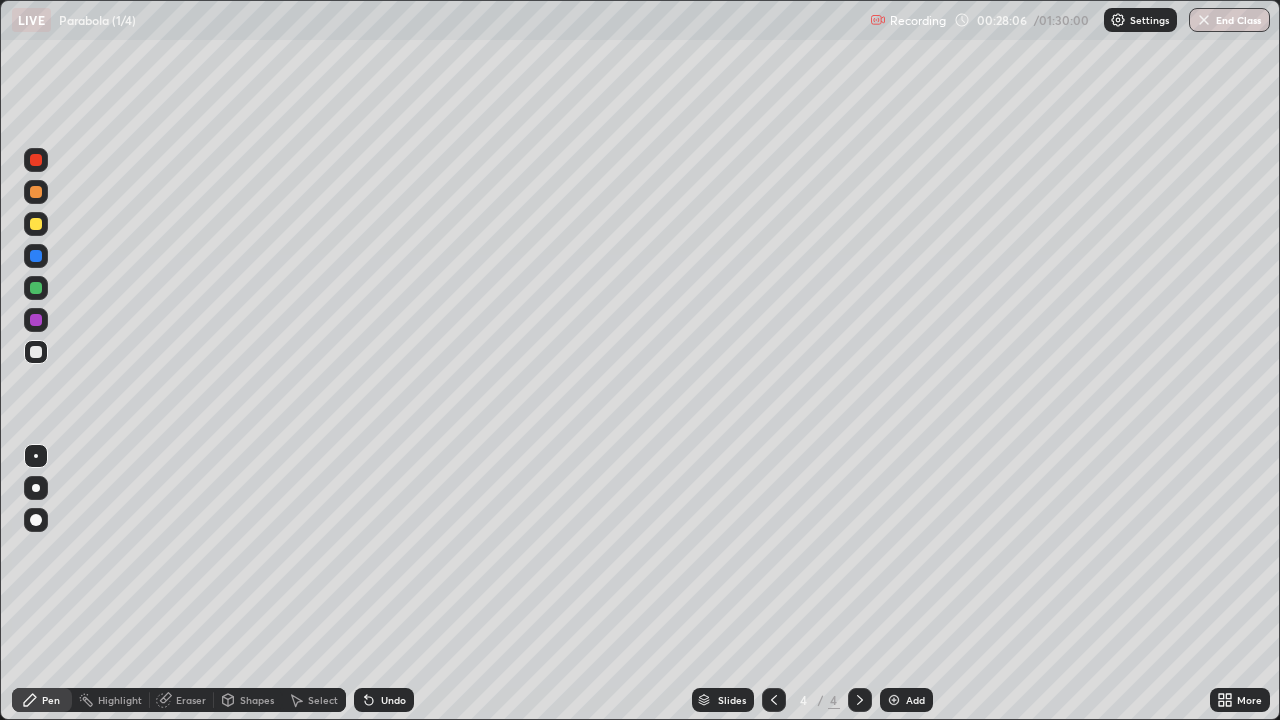 click on "Undo" at bounding box center [393, 700] 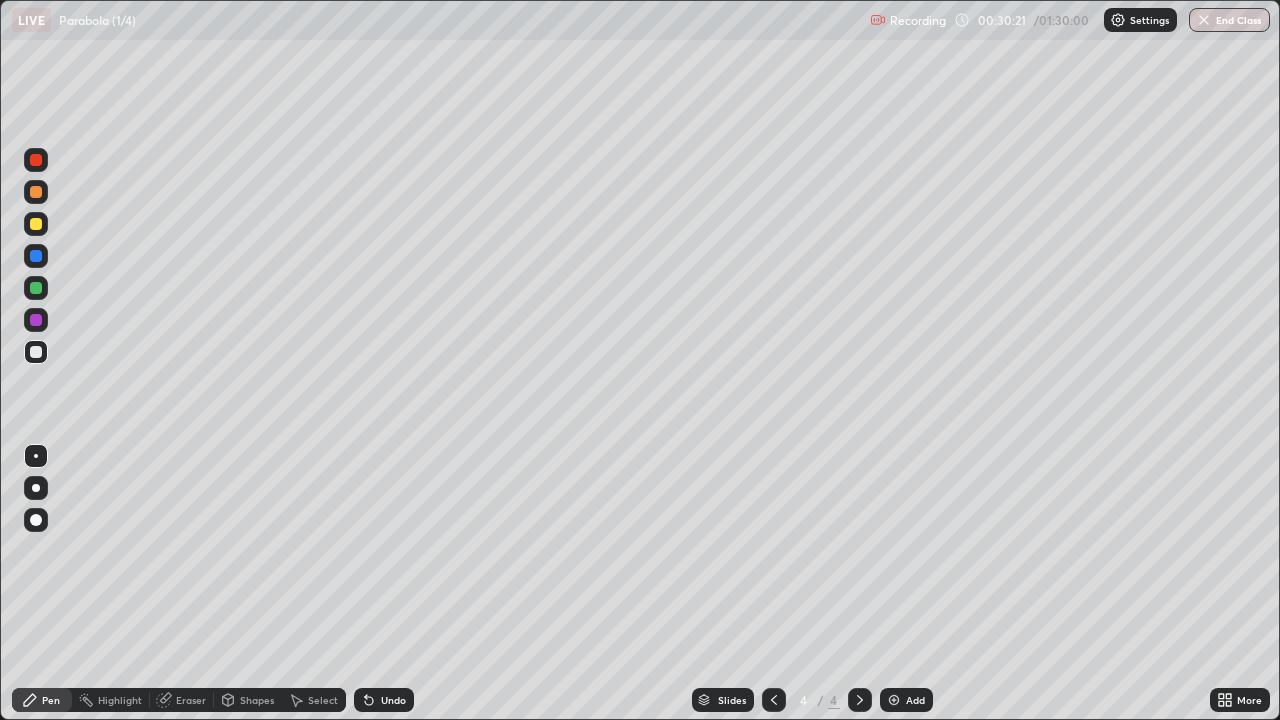 click on "Add" at bounding box center (906, 700) 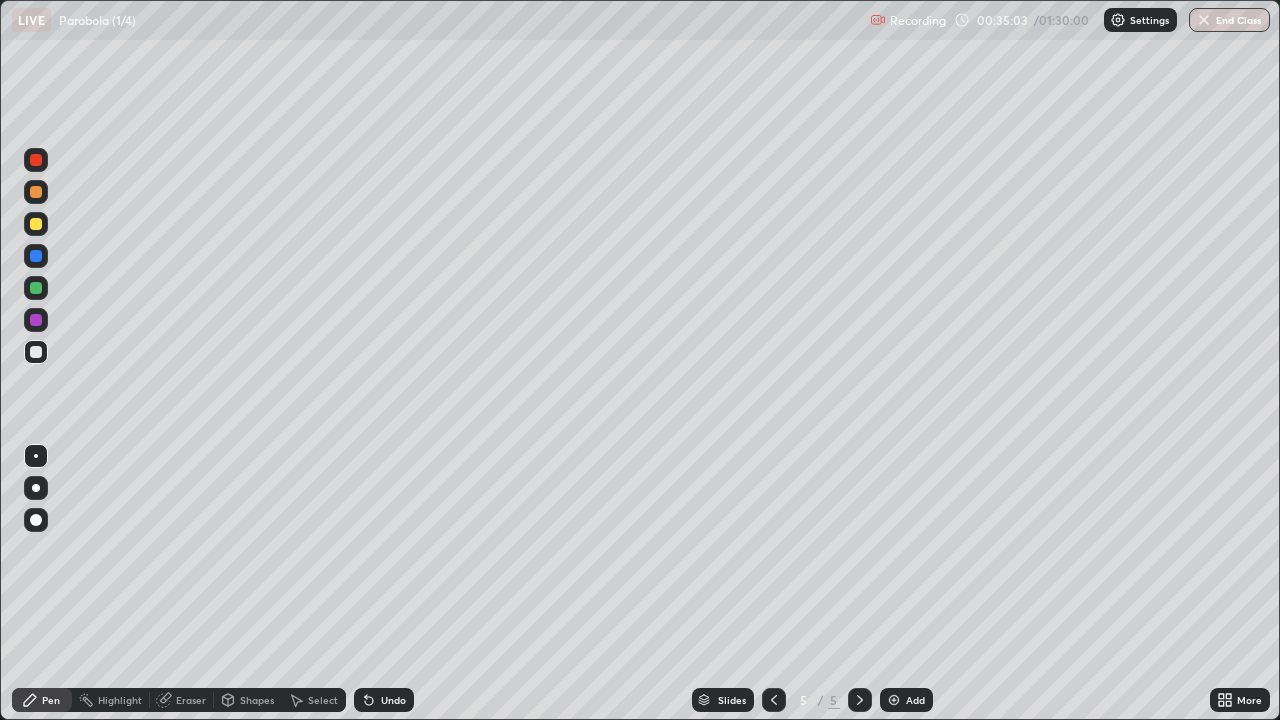click at bounding box center [894, 700] 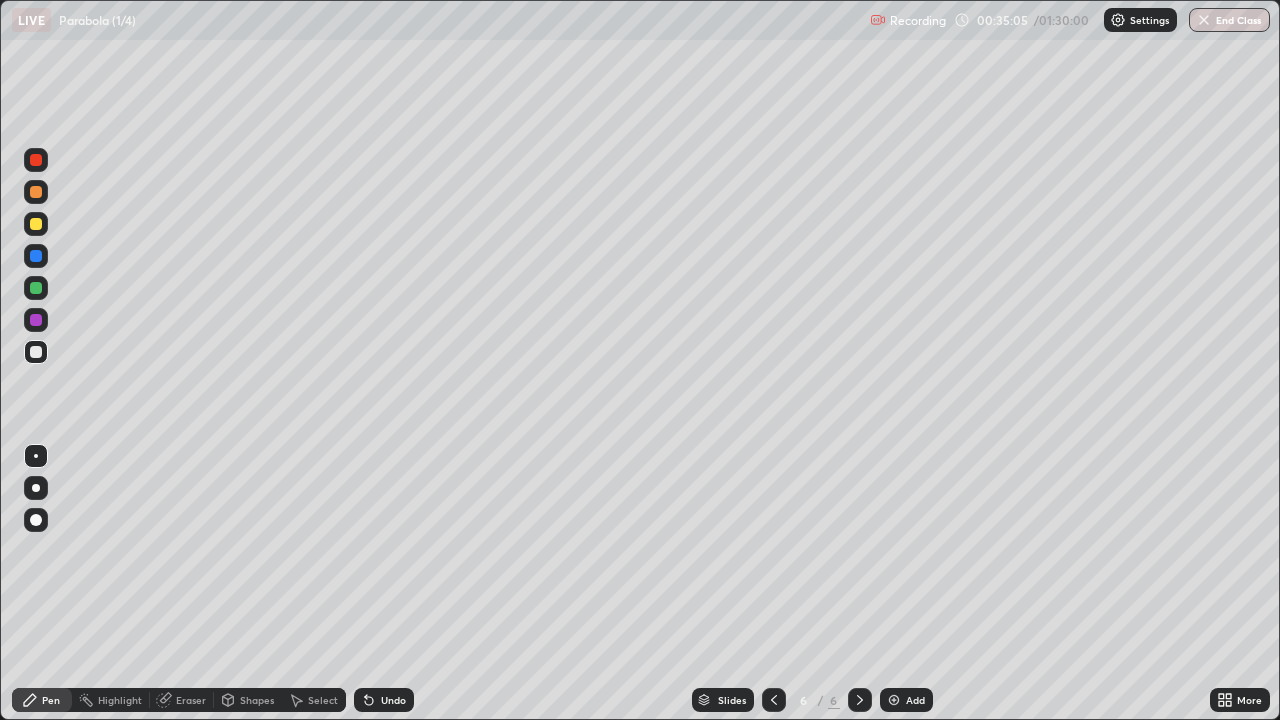 click on "Eraser" at bounding box center [191, 700] 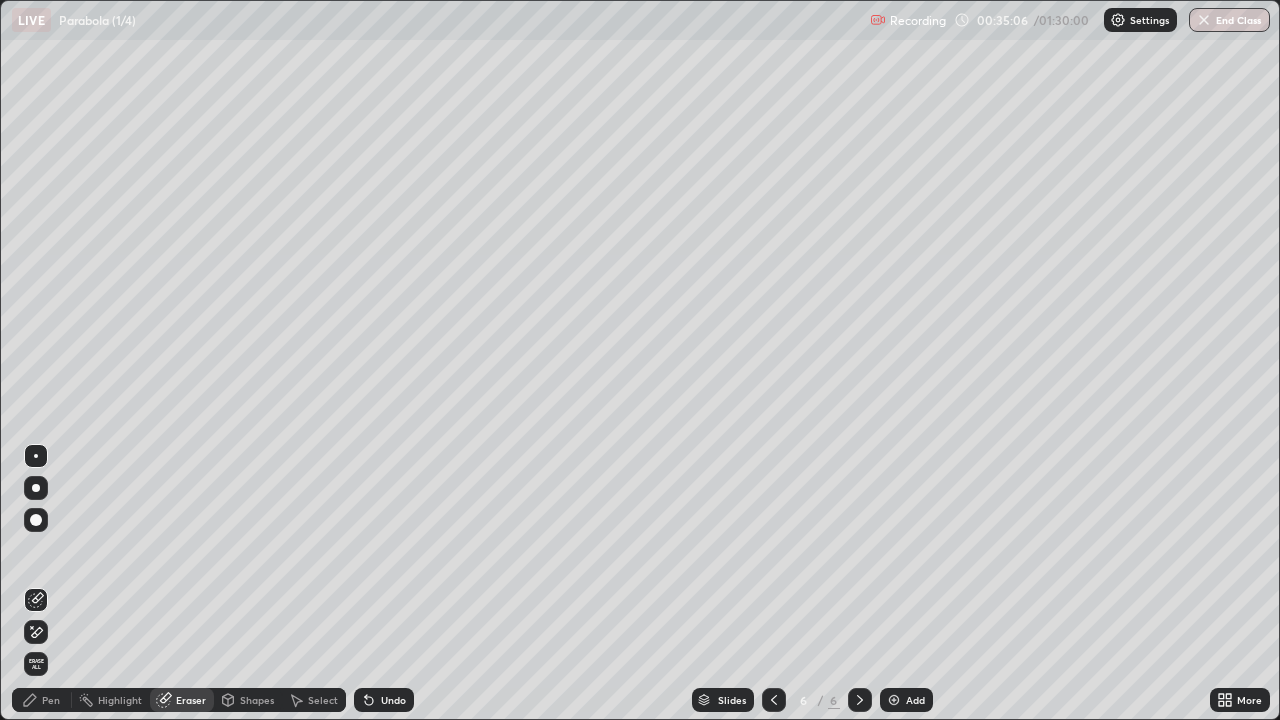 click on "Shapes" at bounding box center (257, 700) 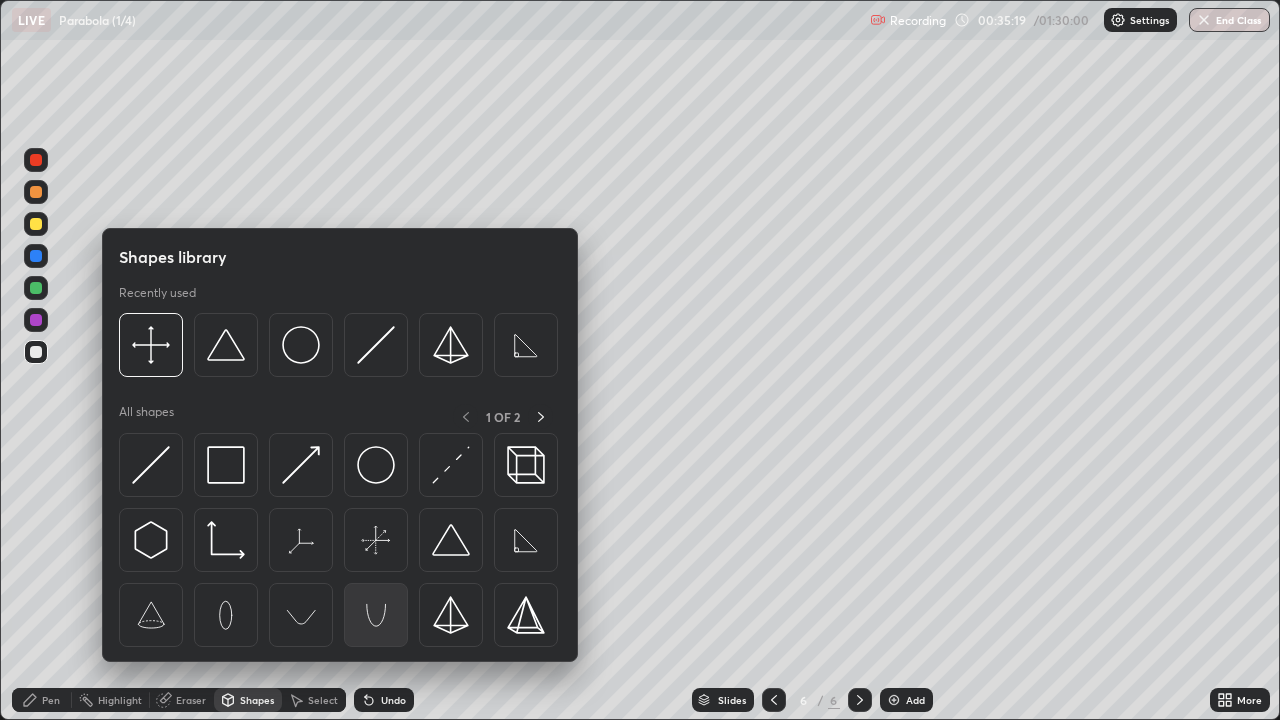 click at bounding box center (376, 615) 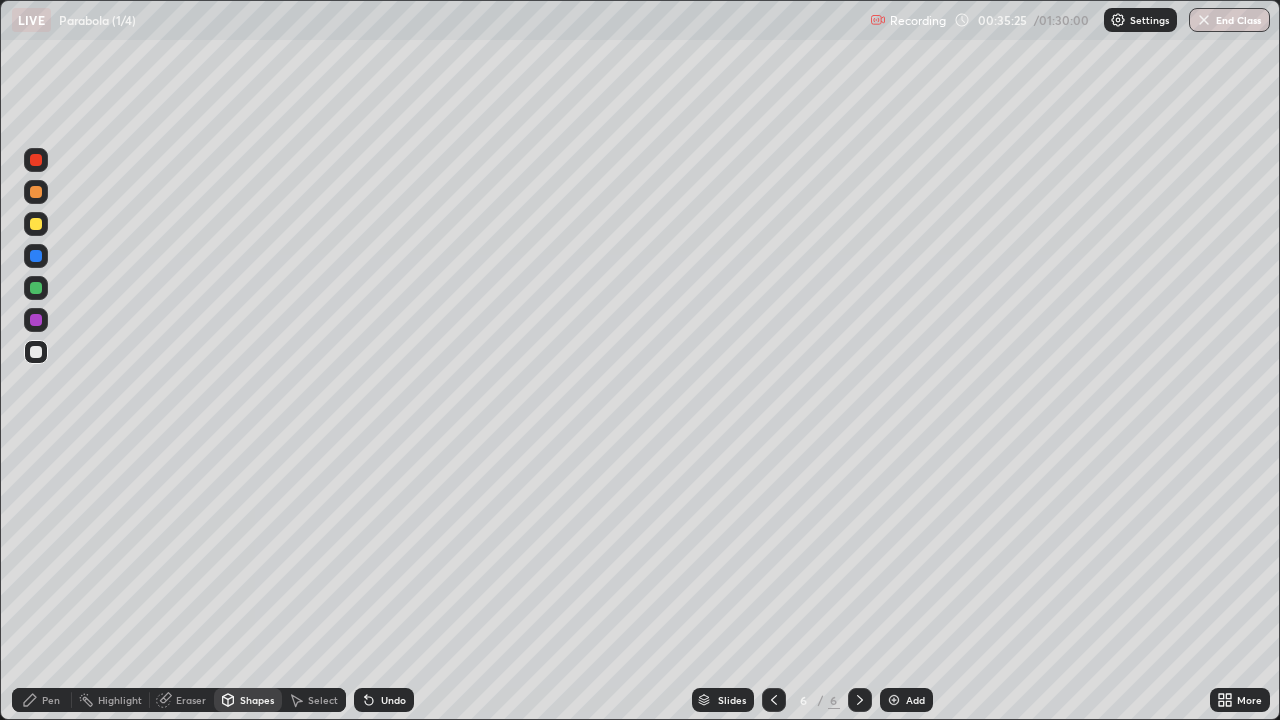 click on "Select" at bounding box center (323, 700) 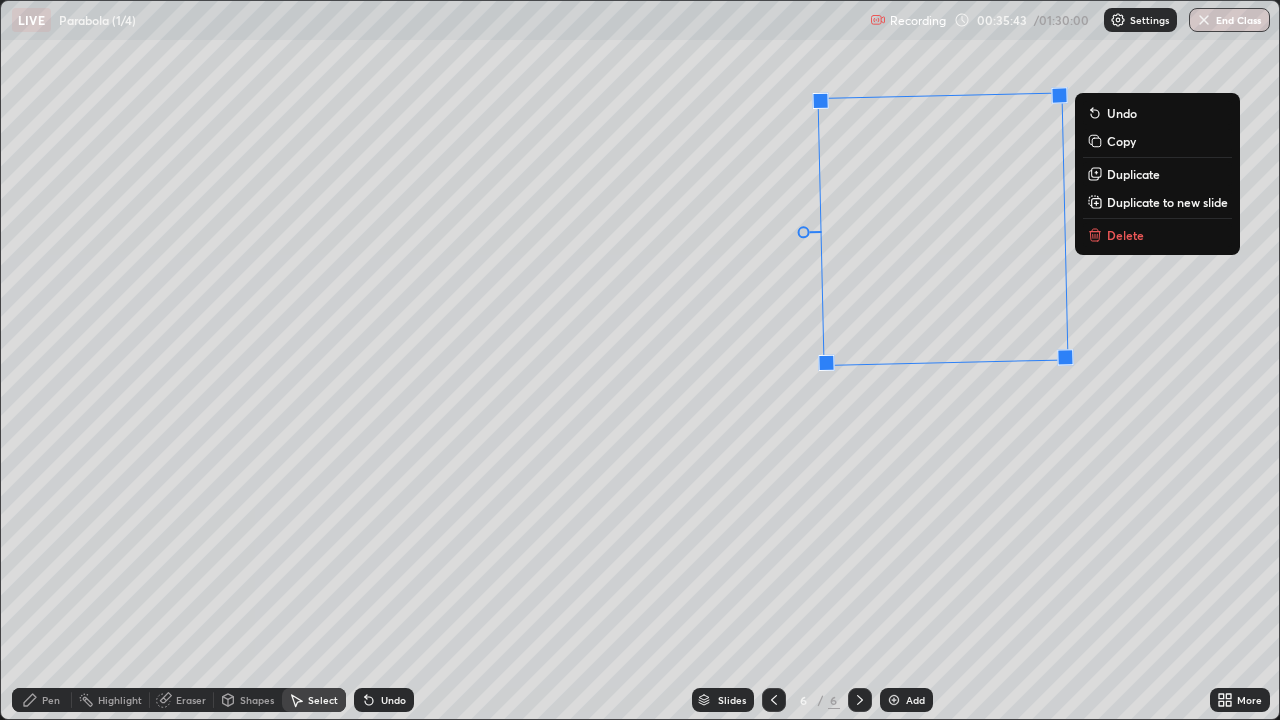 click on "Pen" at bounding box center [51, 700] 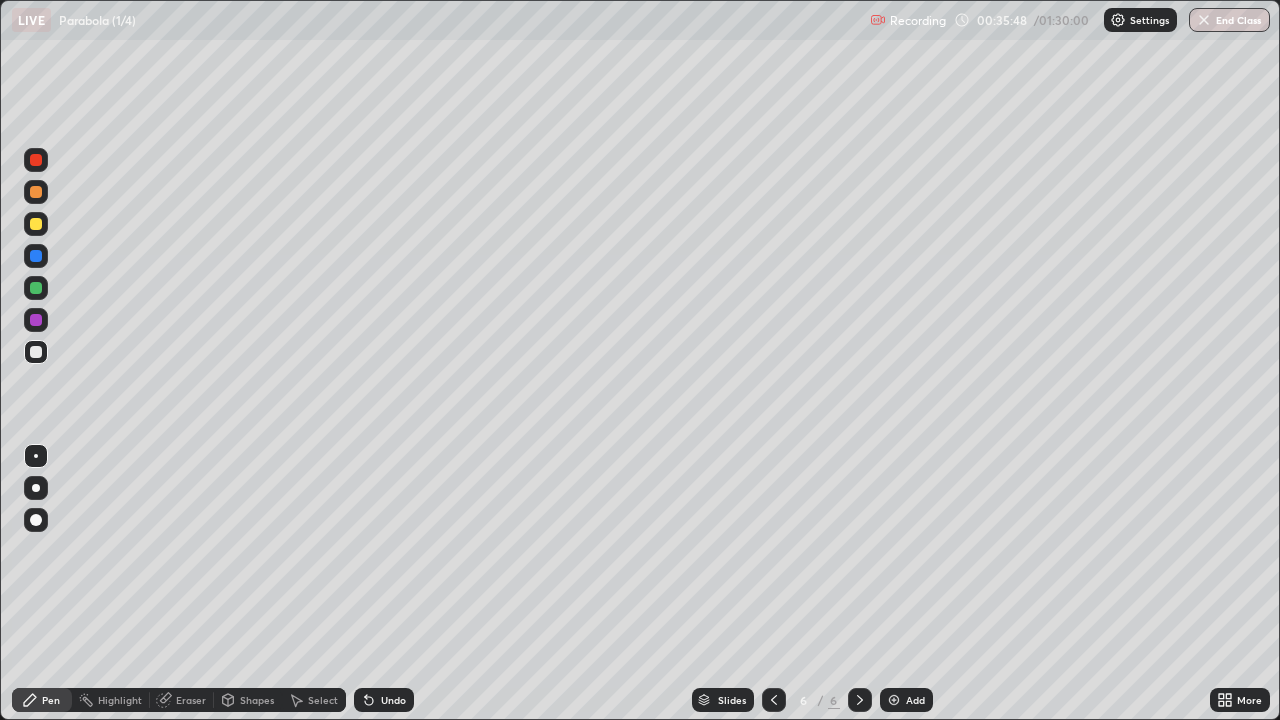 click on "Shapes" at bounding box center (257, 700) 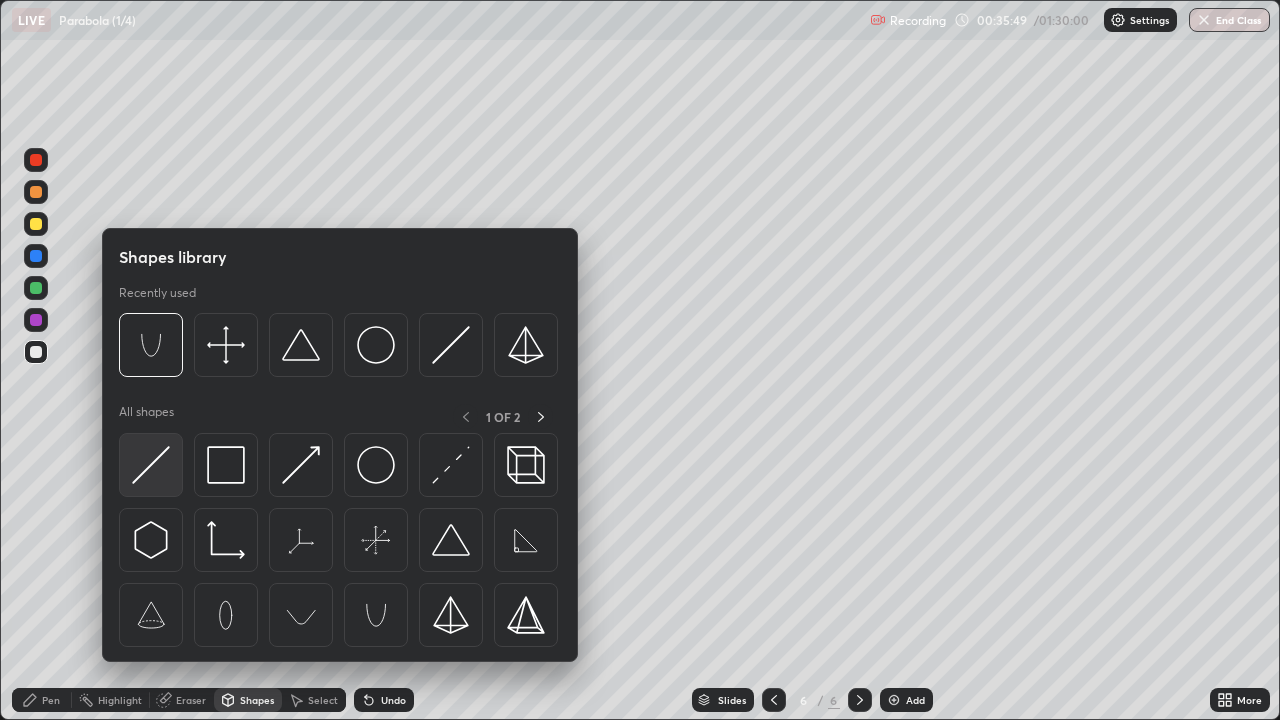 click at bounding box center [151, 465] 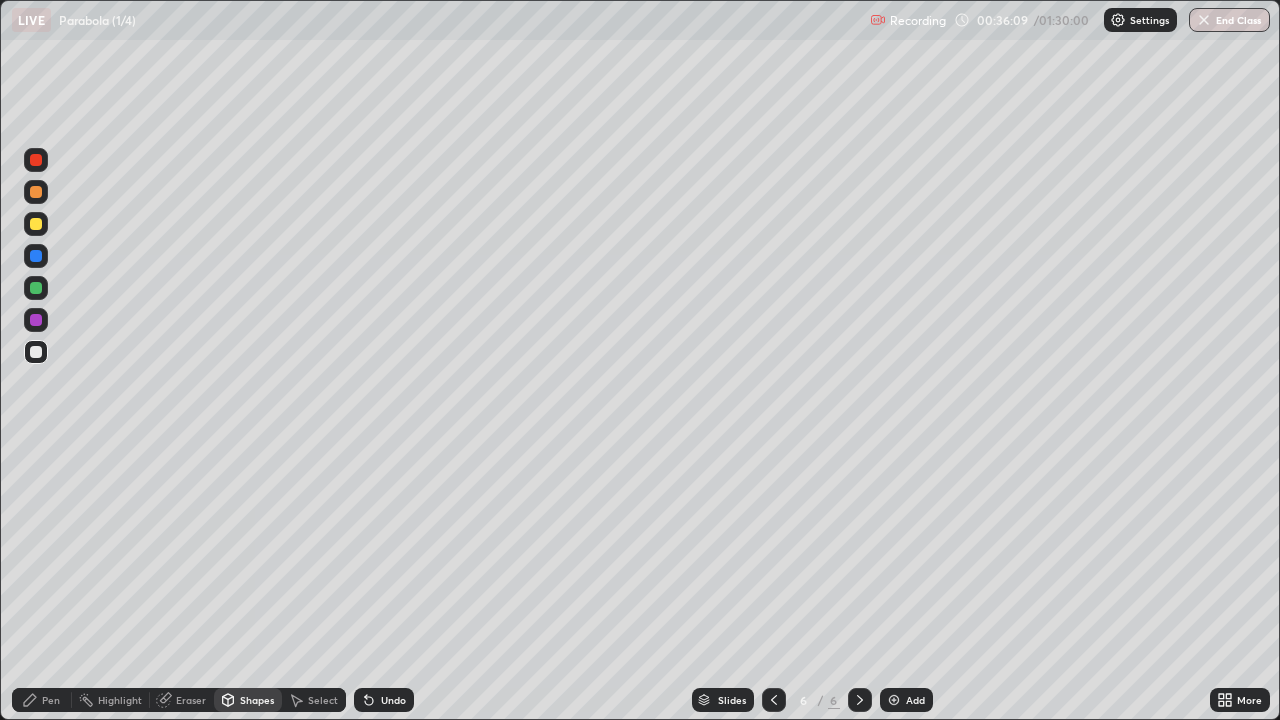 click on "Select" at bounding box center [323, 700] 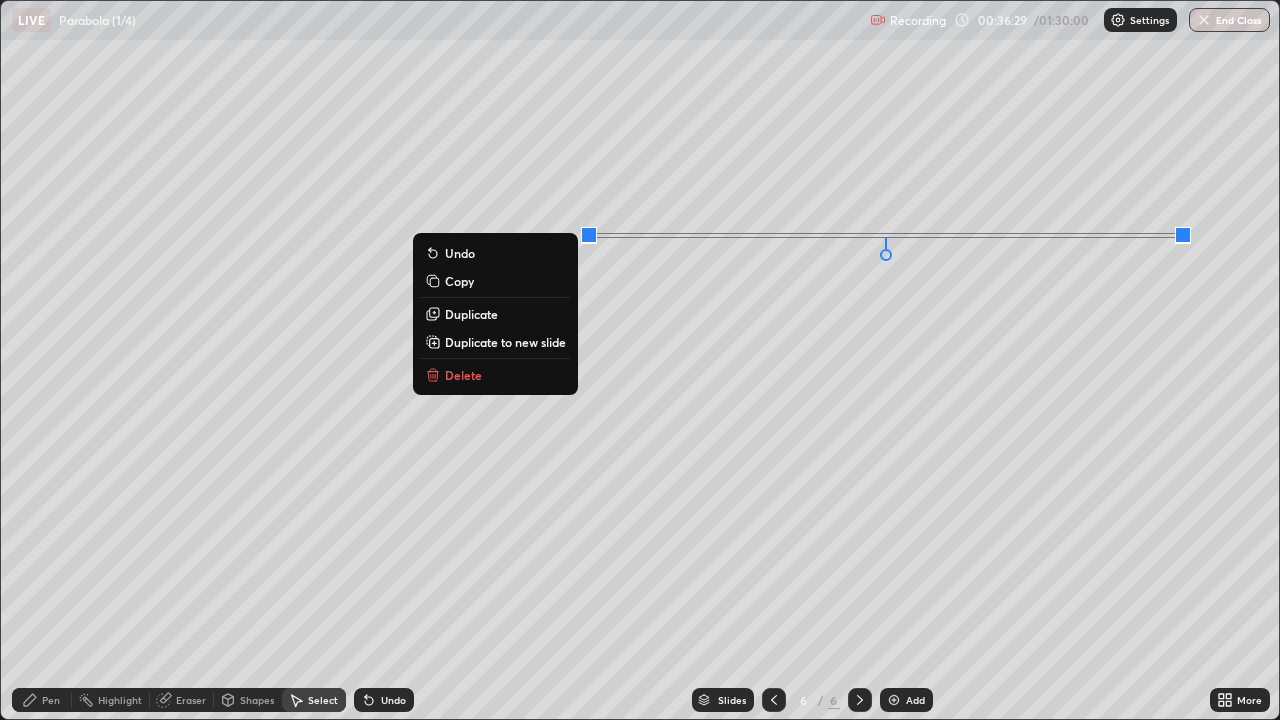 click on "Pen" at bounding box center (51, 700) 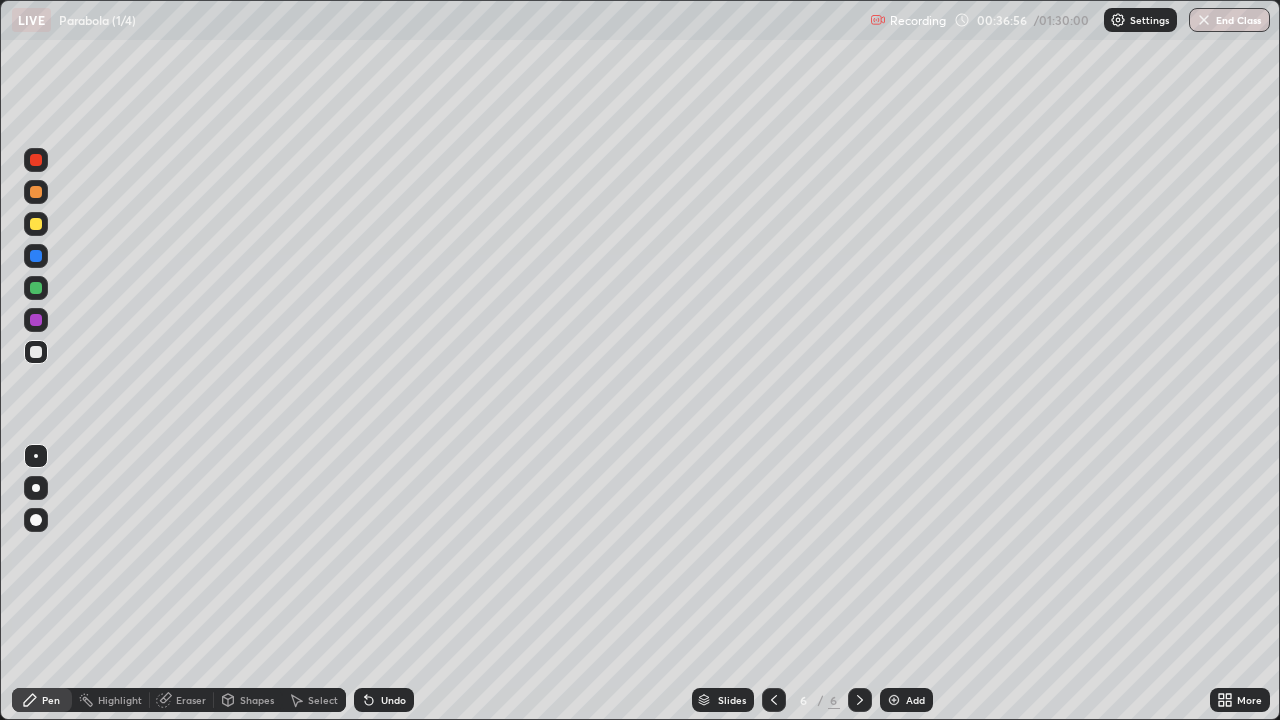 click at bounding box center (36, 320) 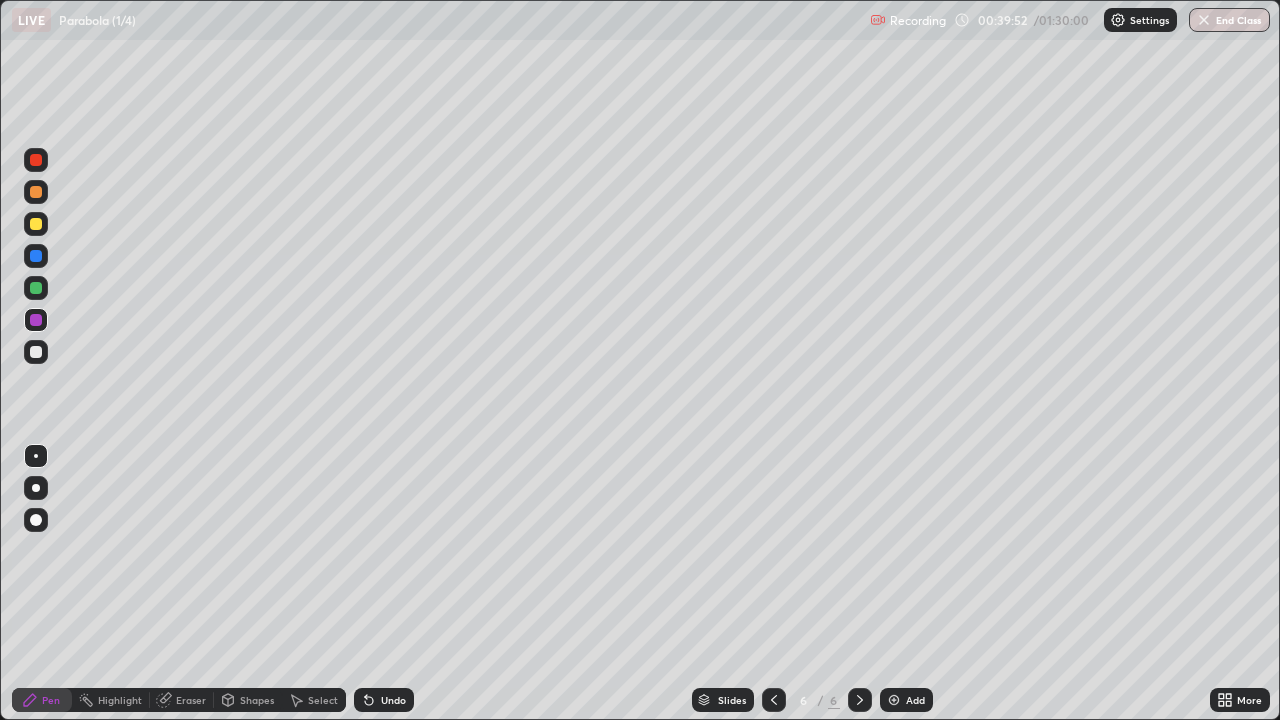 click at bounding box center [36, 288] 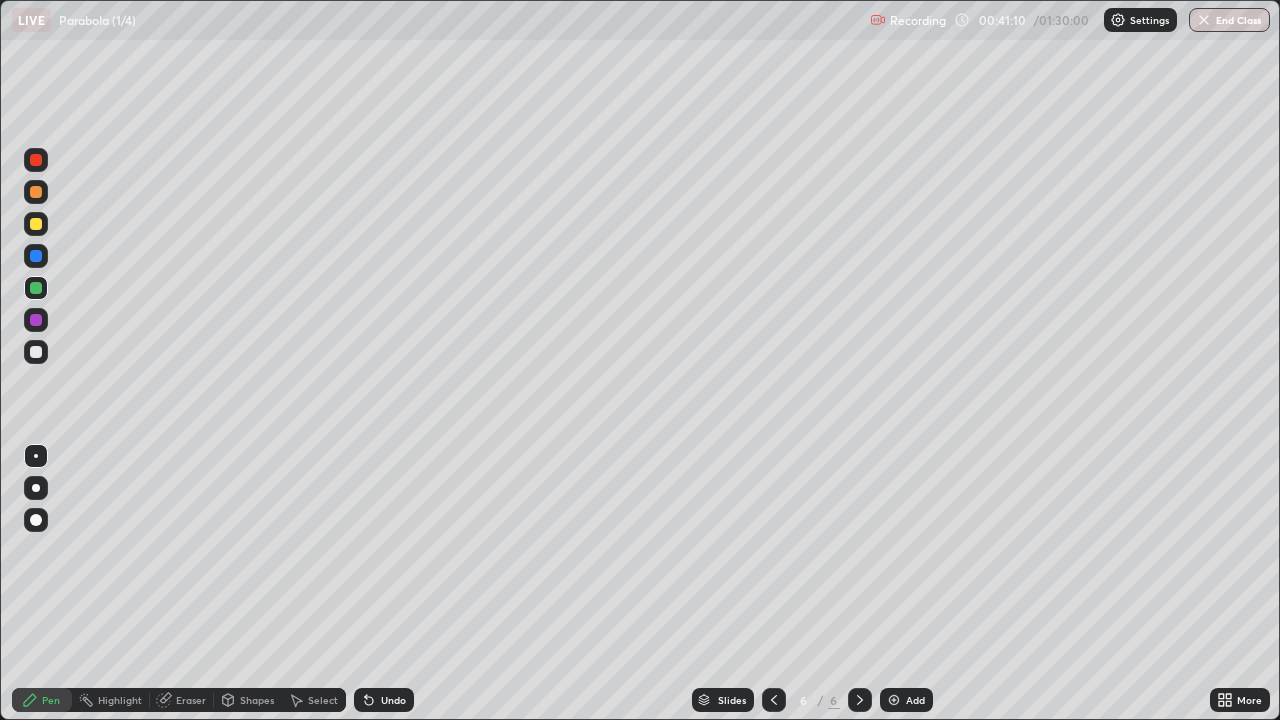 click on "Undo" at bounding box center (384, 700) 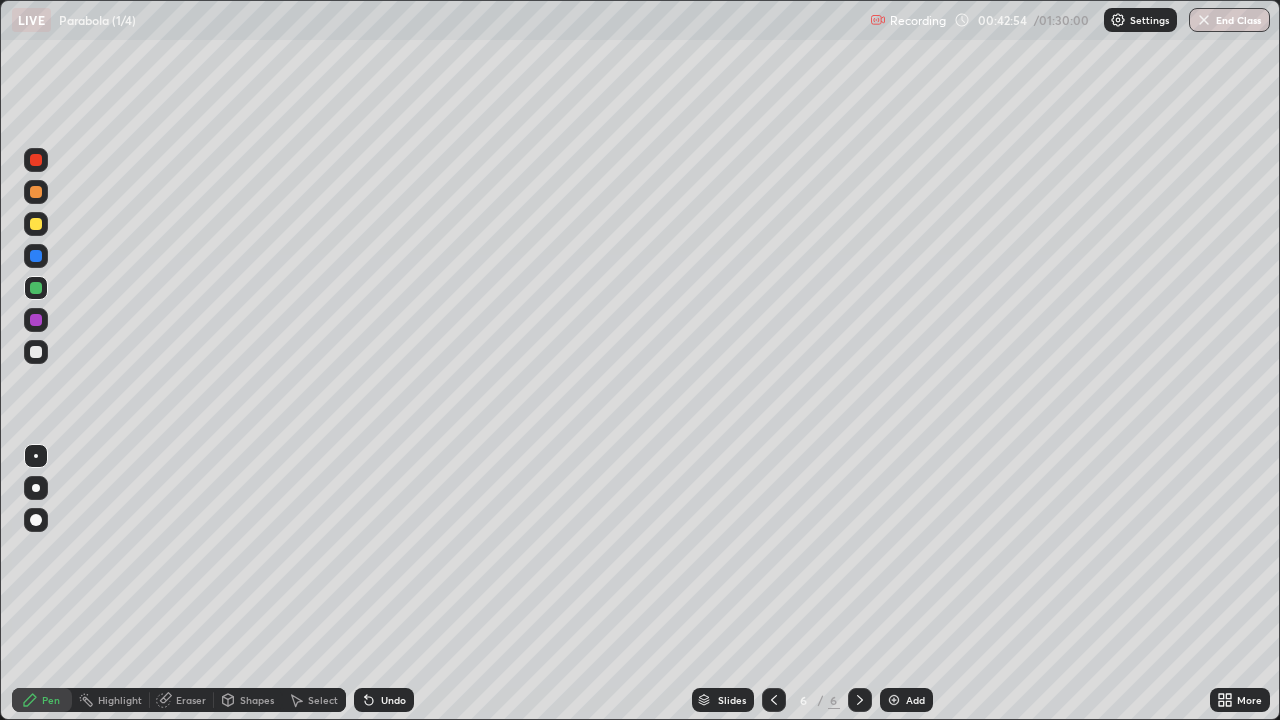 click 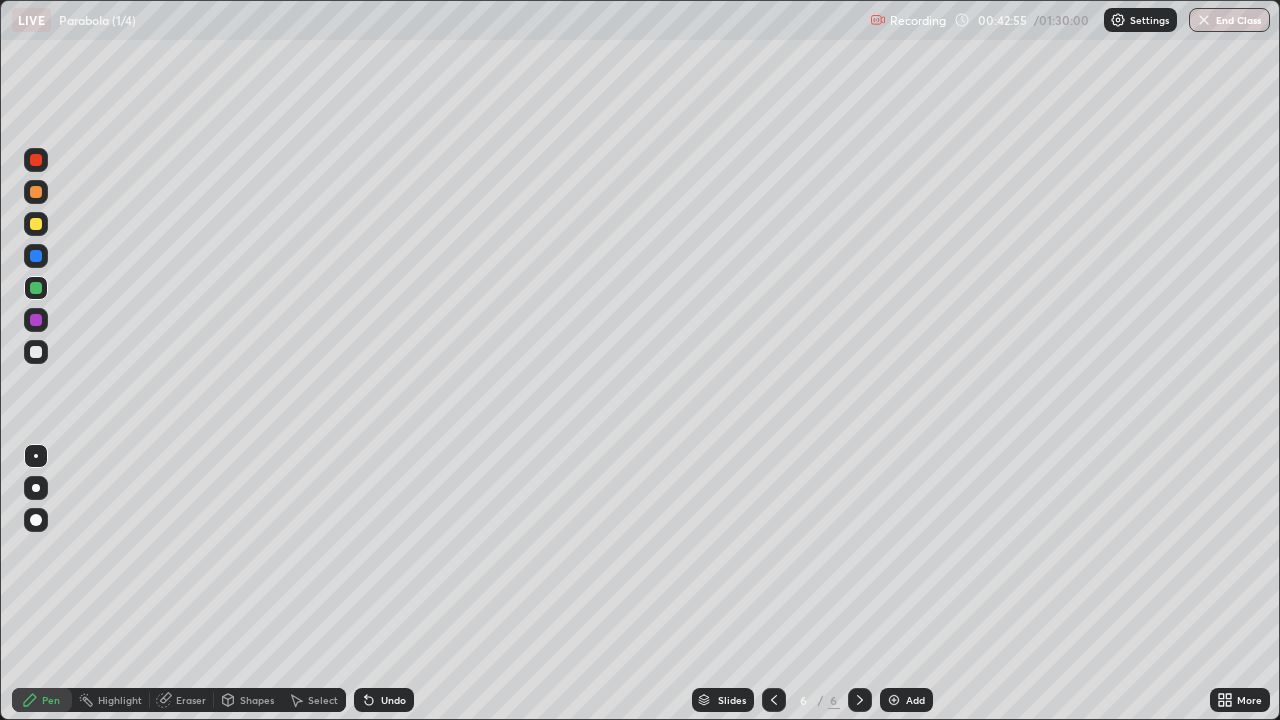 click on "Undo" at bounding box center (384, 700) 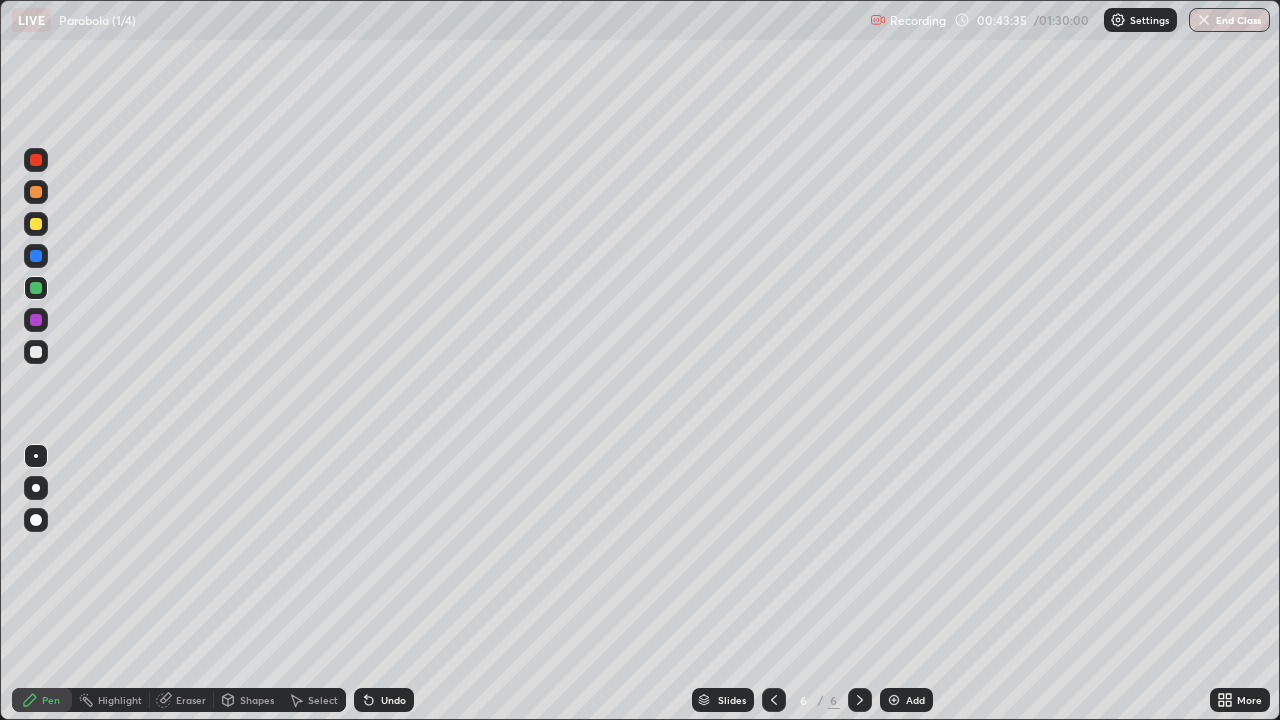 click 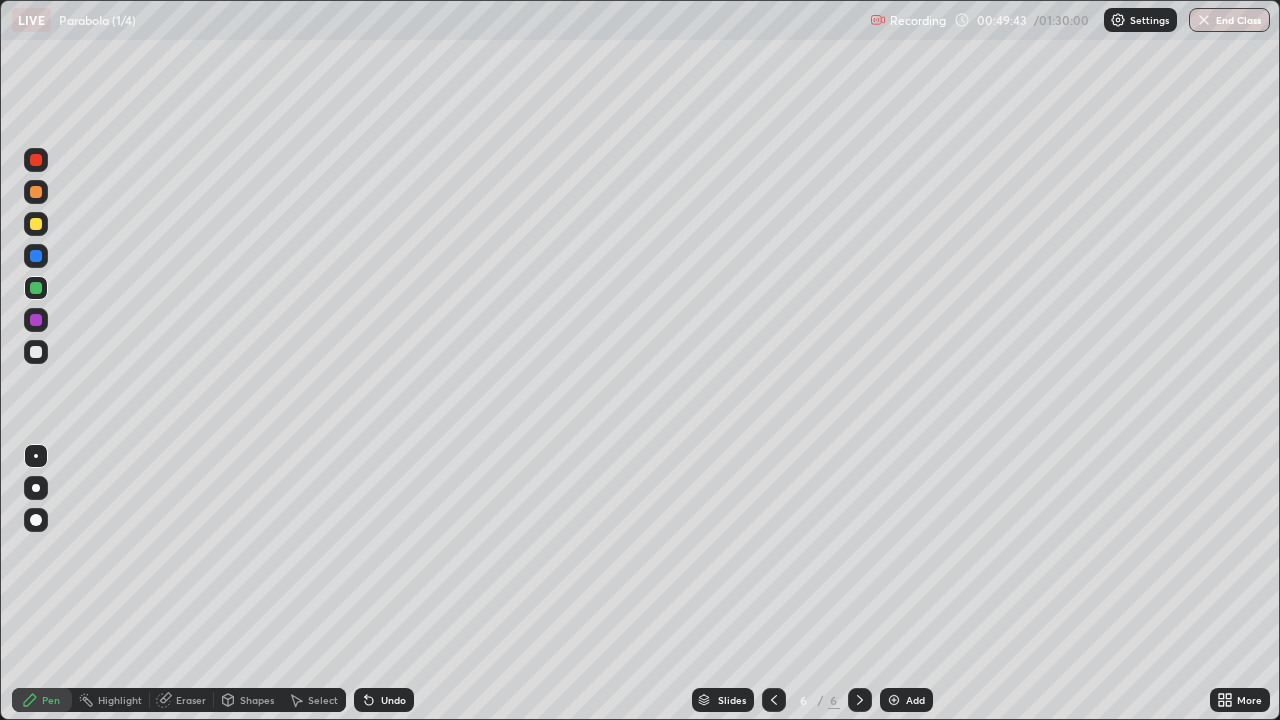 click on "Add" at bounding box center [906, 700] 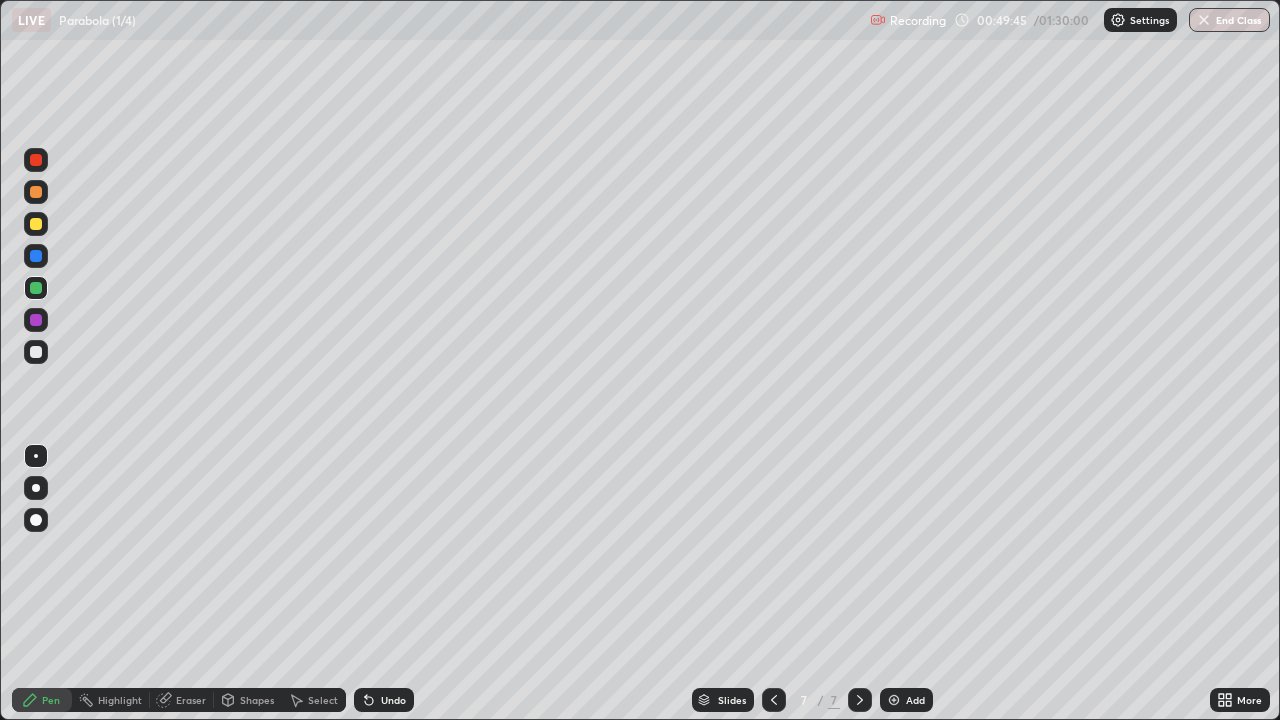 click 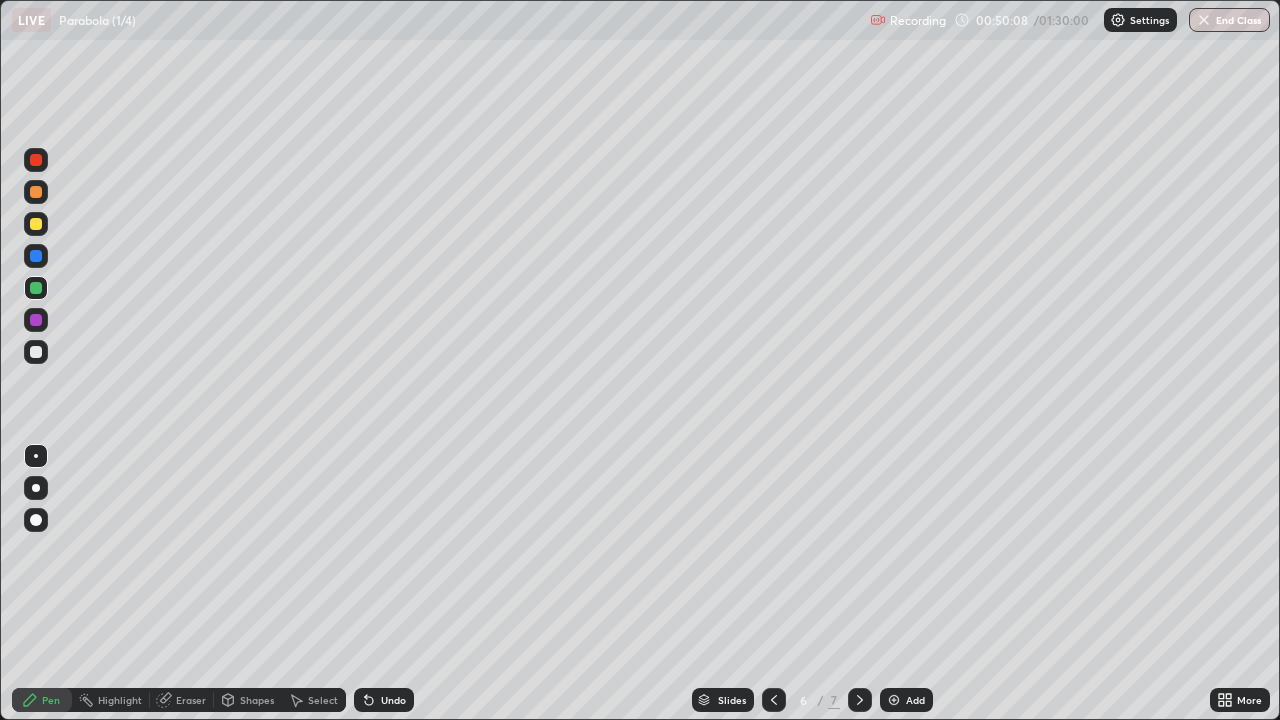 click on "Add" at bounding box center [906, 700] 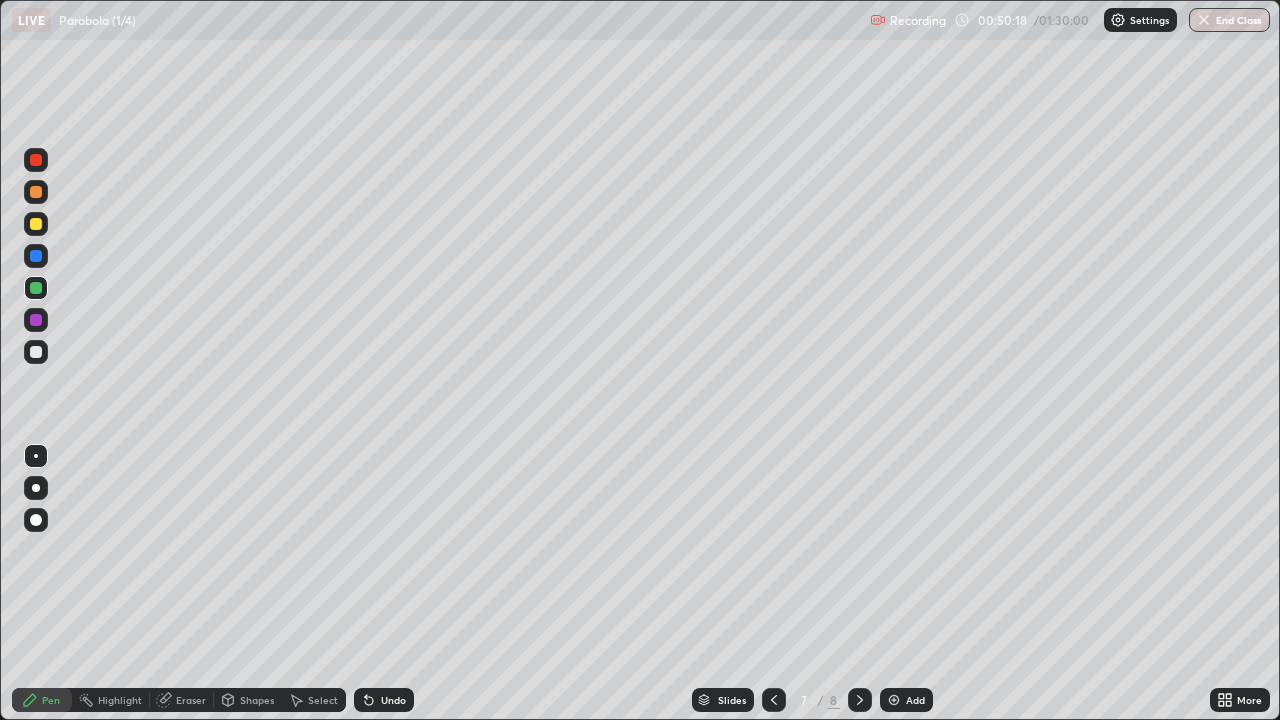 click at bounding box center [36, 224] 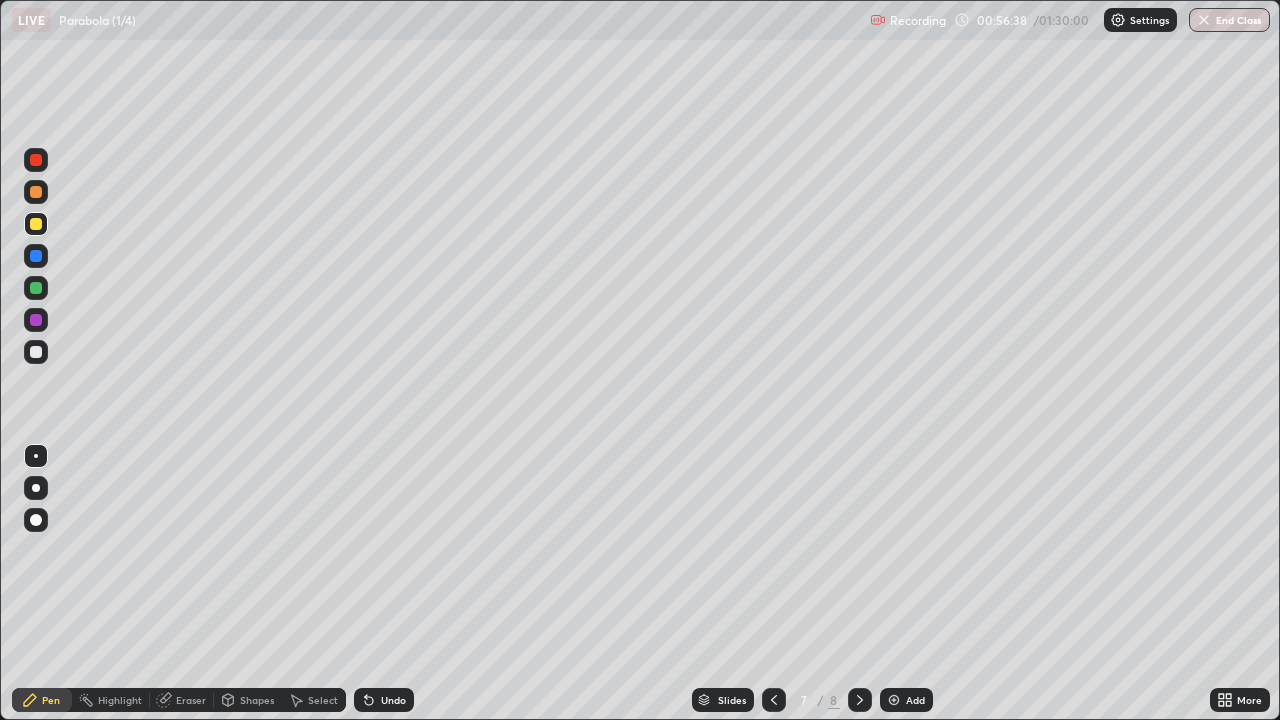 click at bounding box center (36, 288) 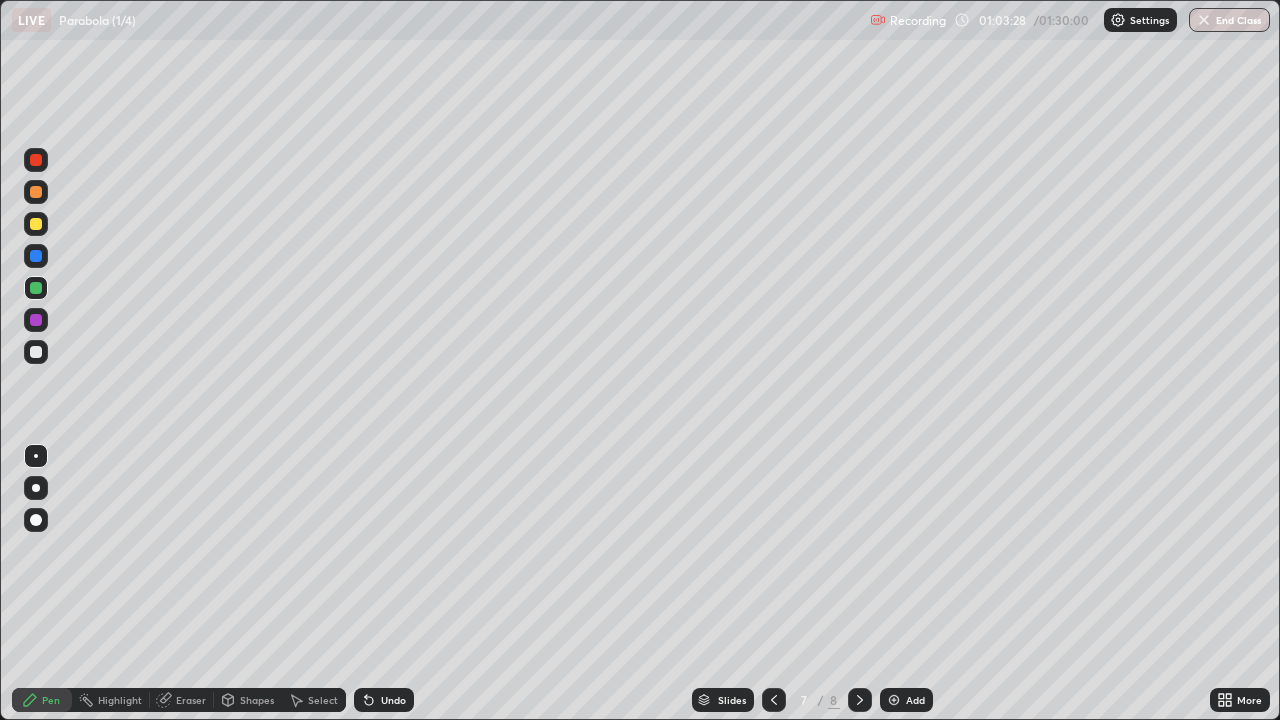 click at bounding box center (894, 700) 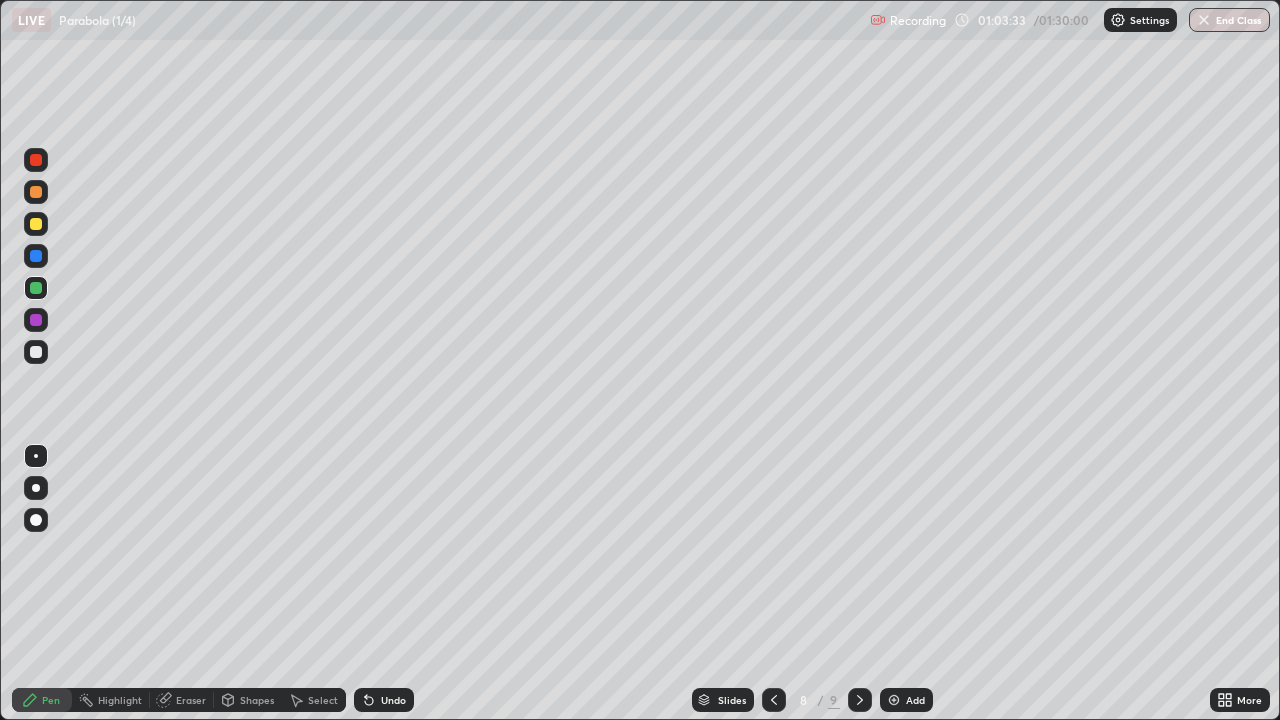 click at bounding box center (36, 224) 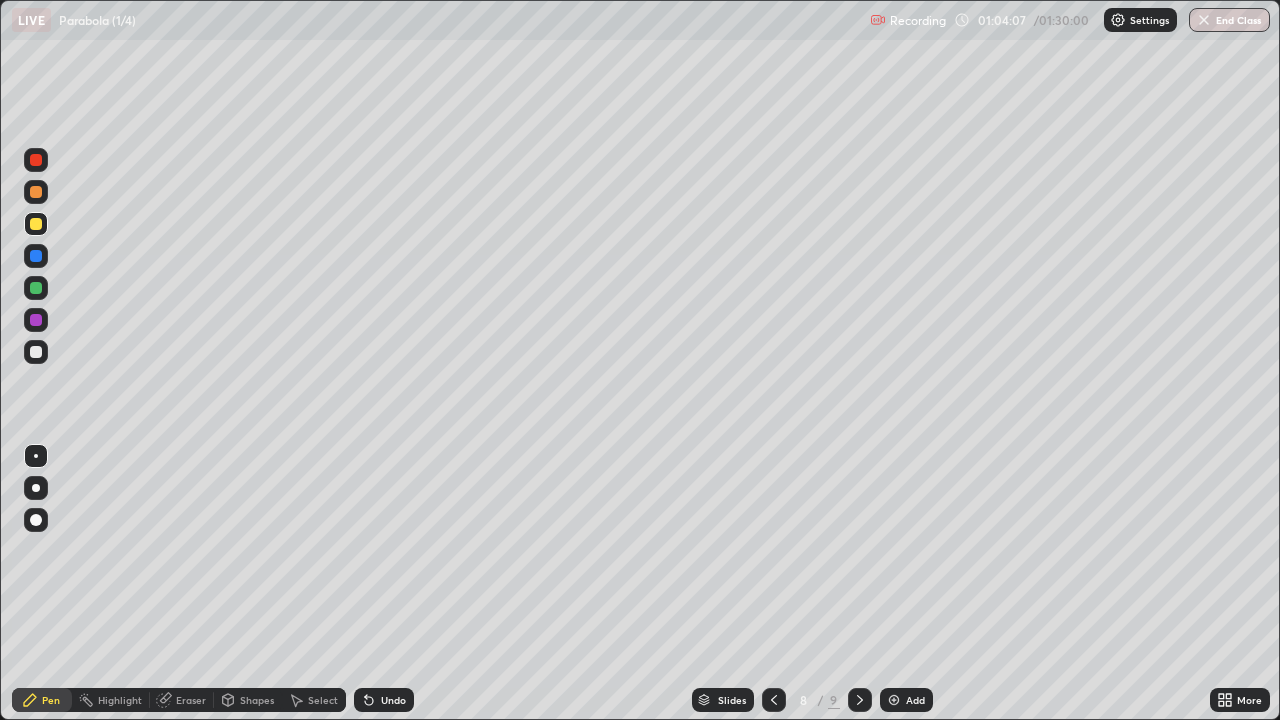 click on "Undo" at bounding box center [384, 700] 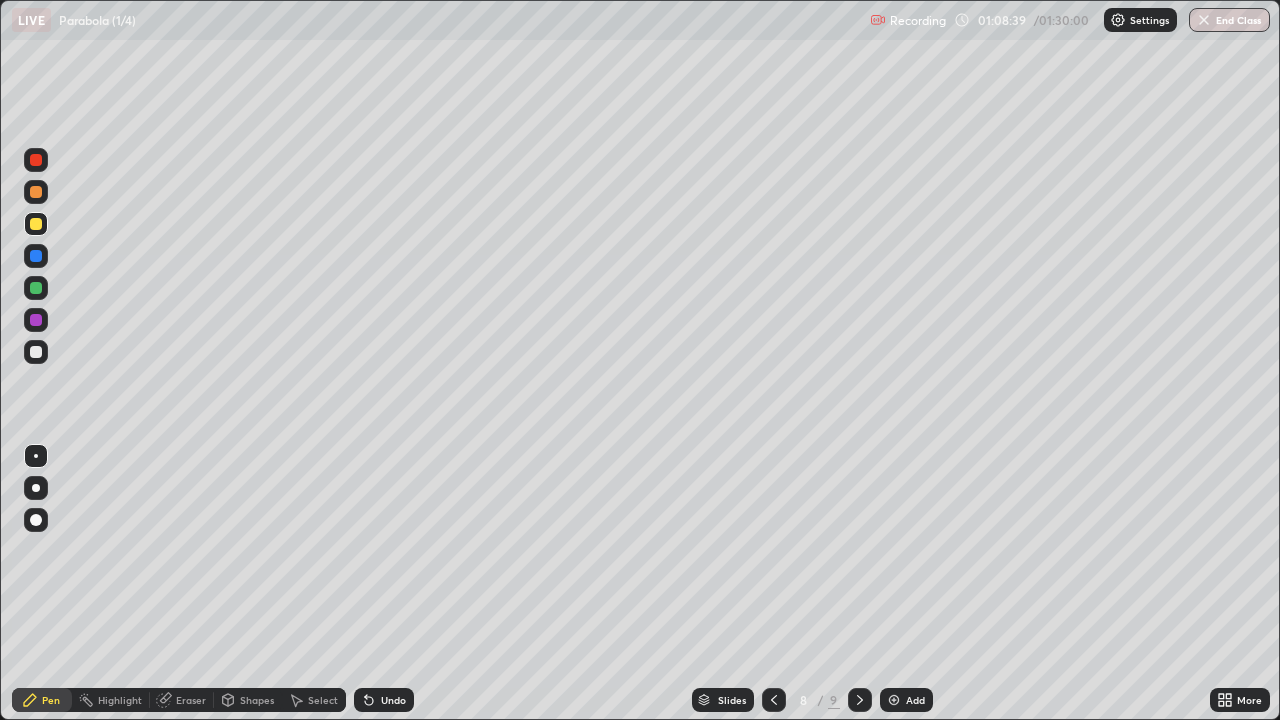 click on "Undo" at bounding box center [384, 700] 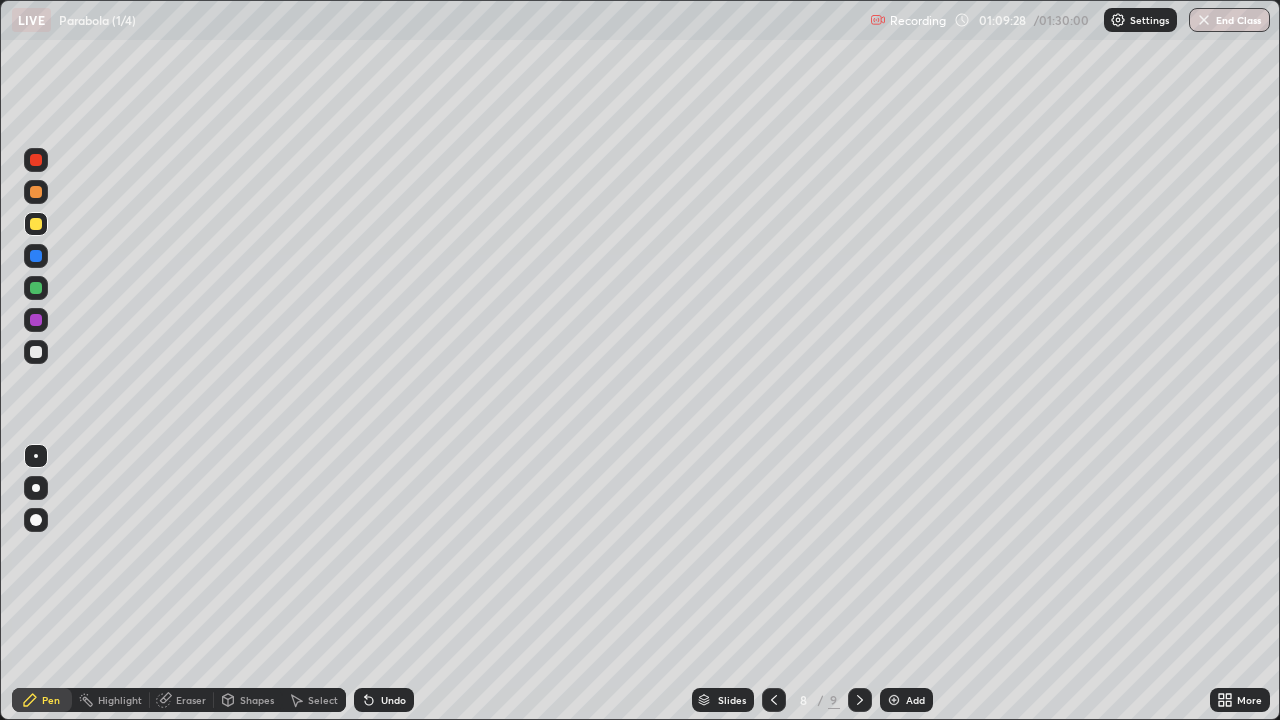 click on "Undo" at bounding box center [393, 700] 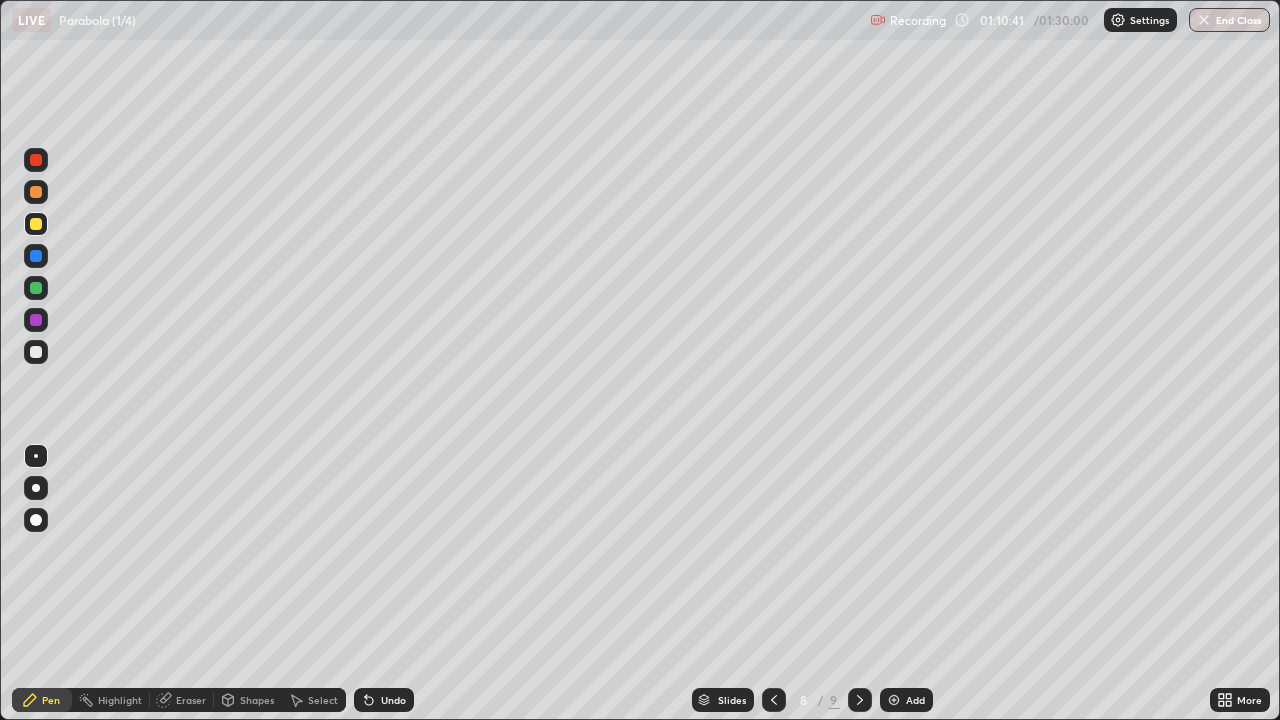 click 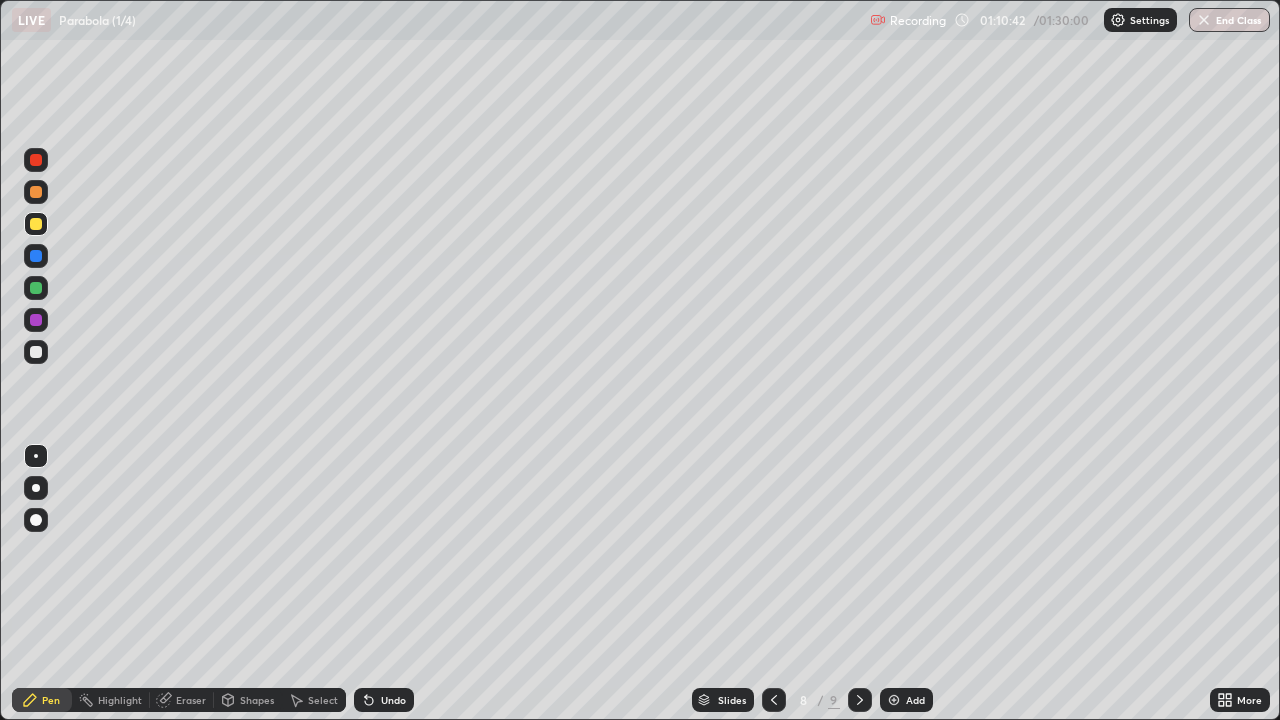 click 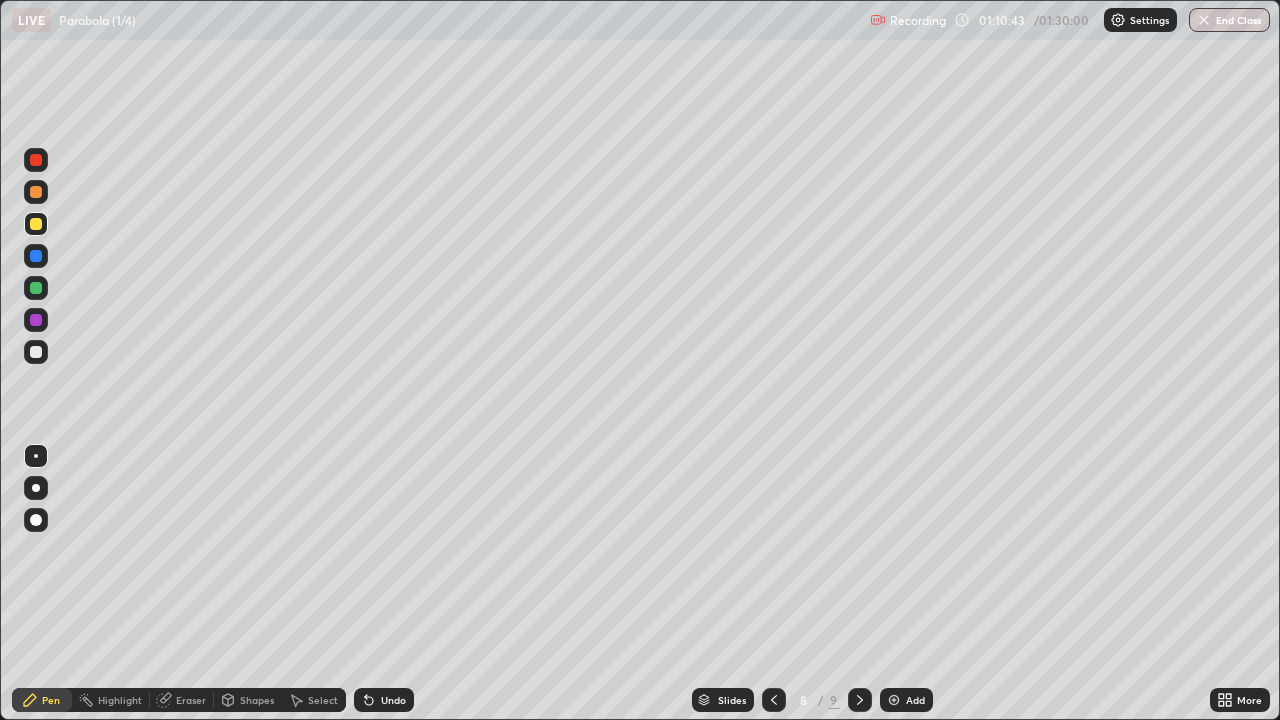 click 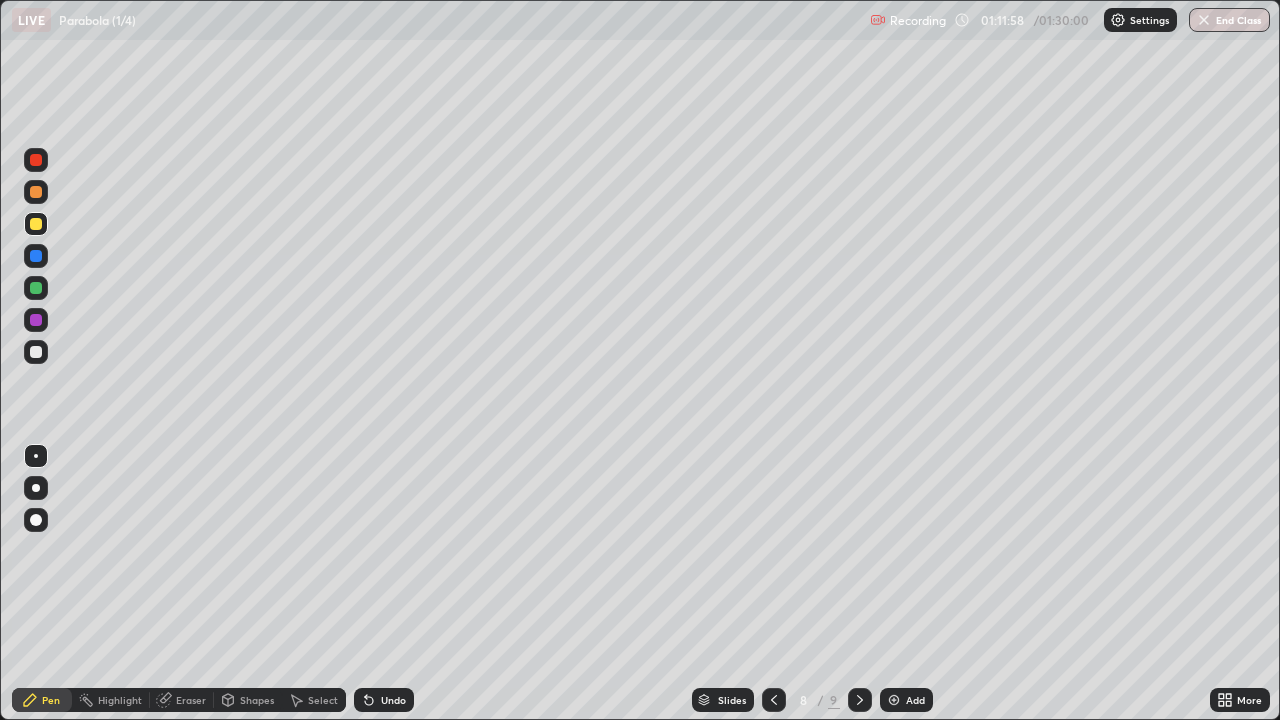 click on "Undo" at bounding box center (393, 700) 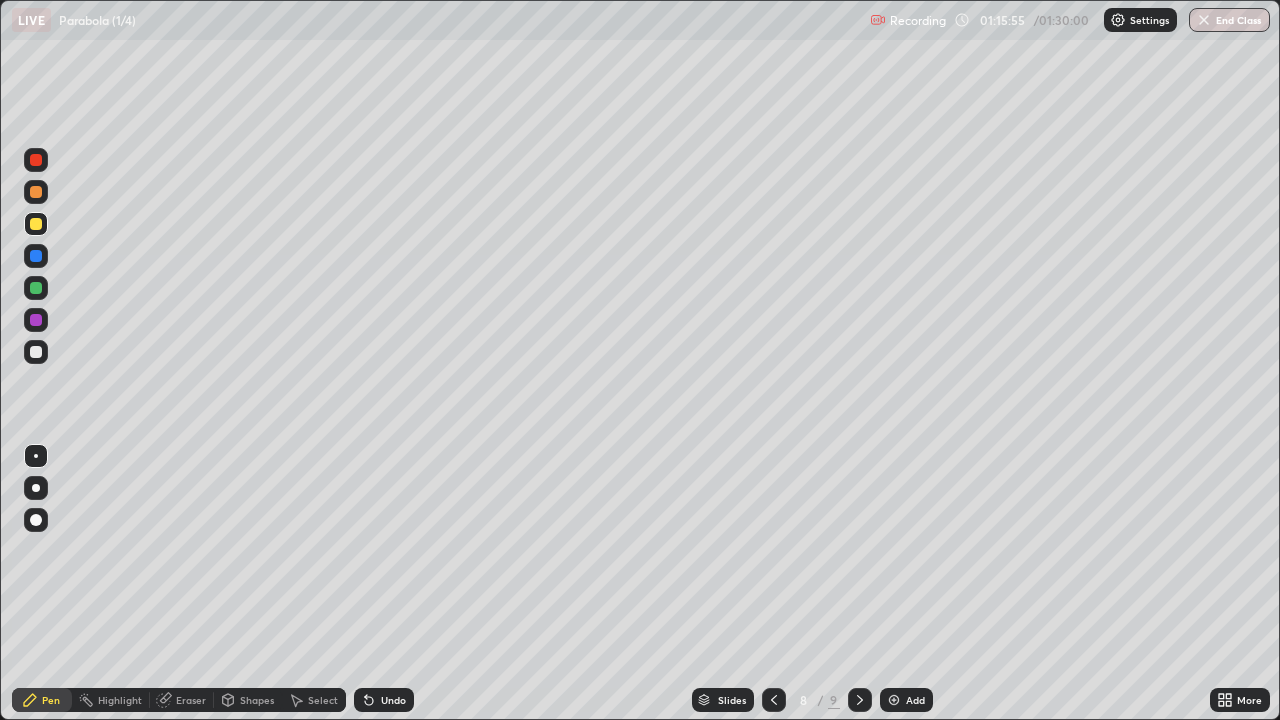 click at bounding box center (894, 700) 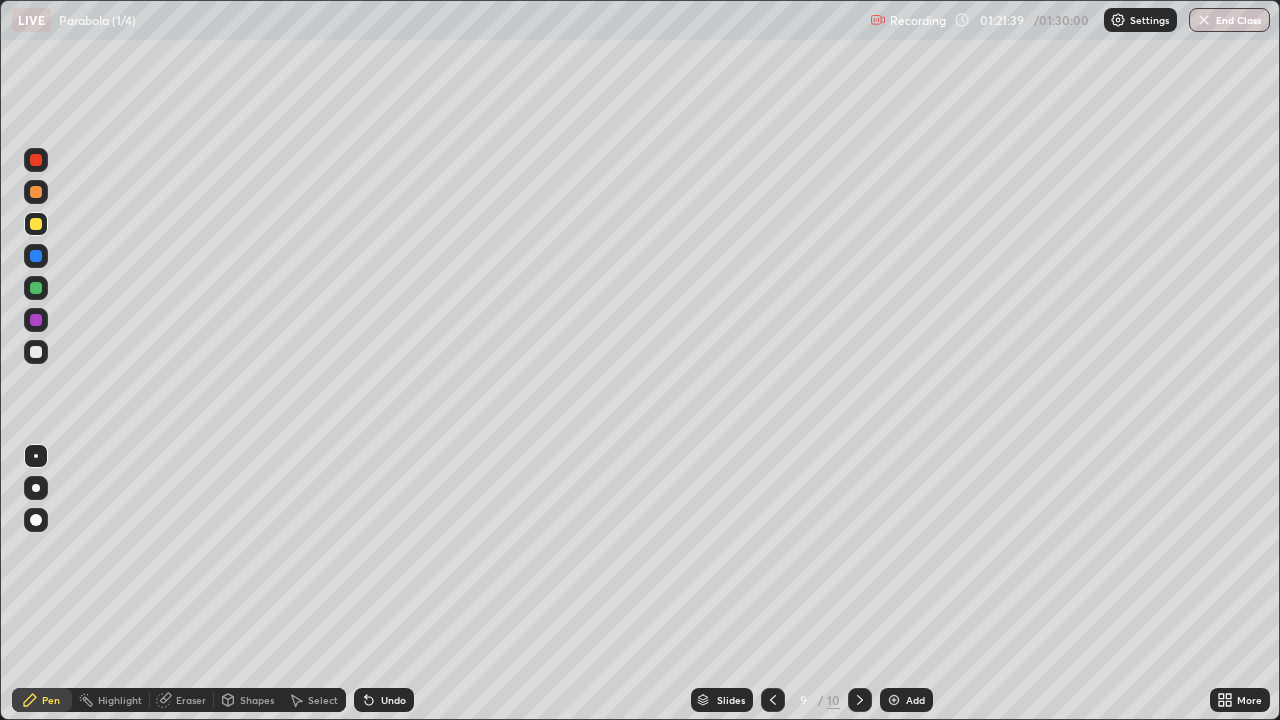 click on "Add" at bounding box center (906, 700) 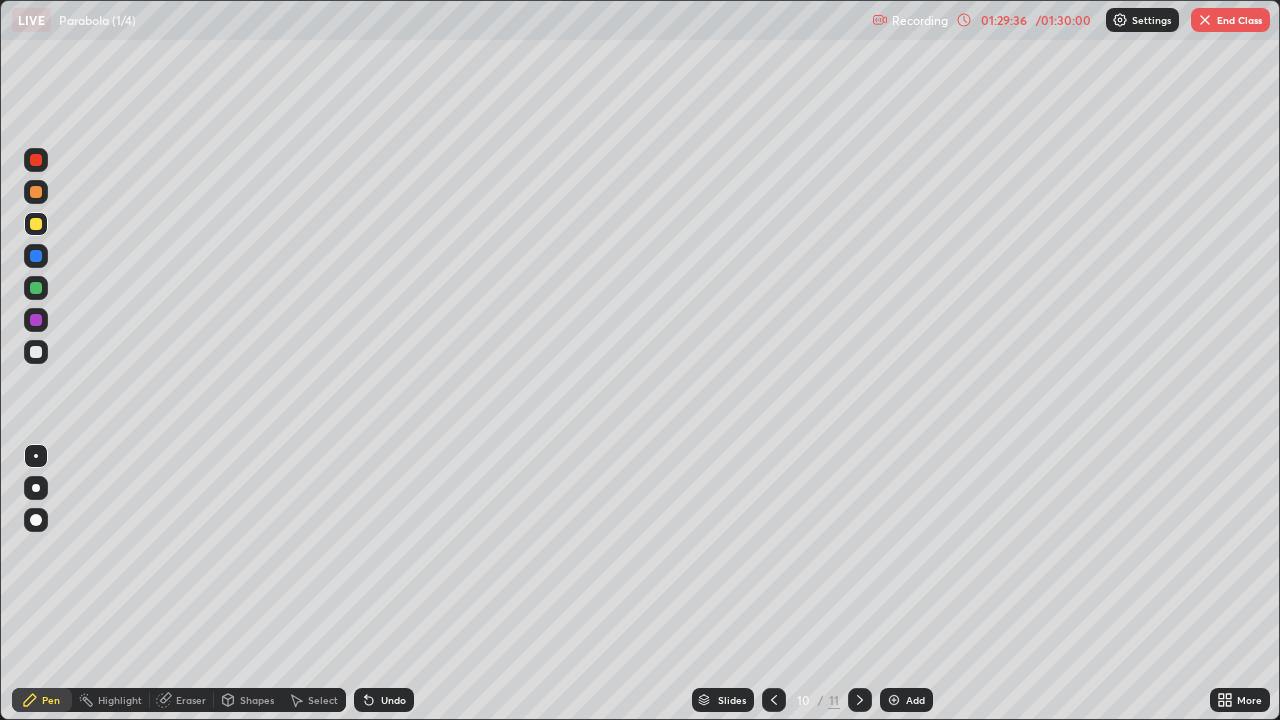 click on "End Class" at bounding box center (1230, 20) 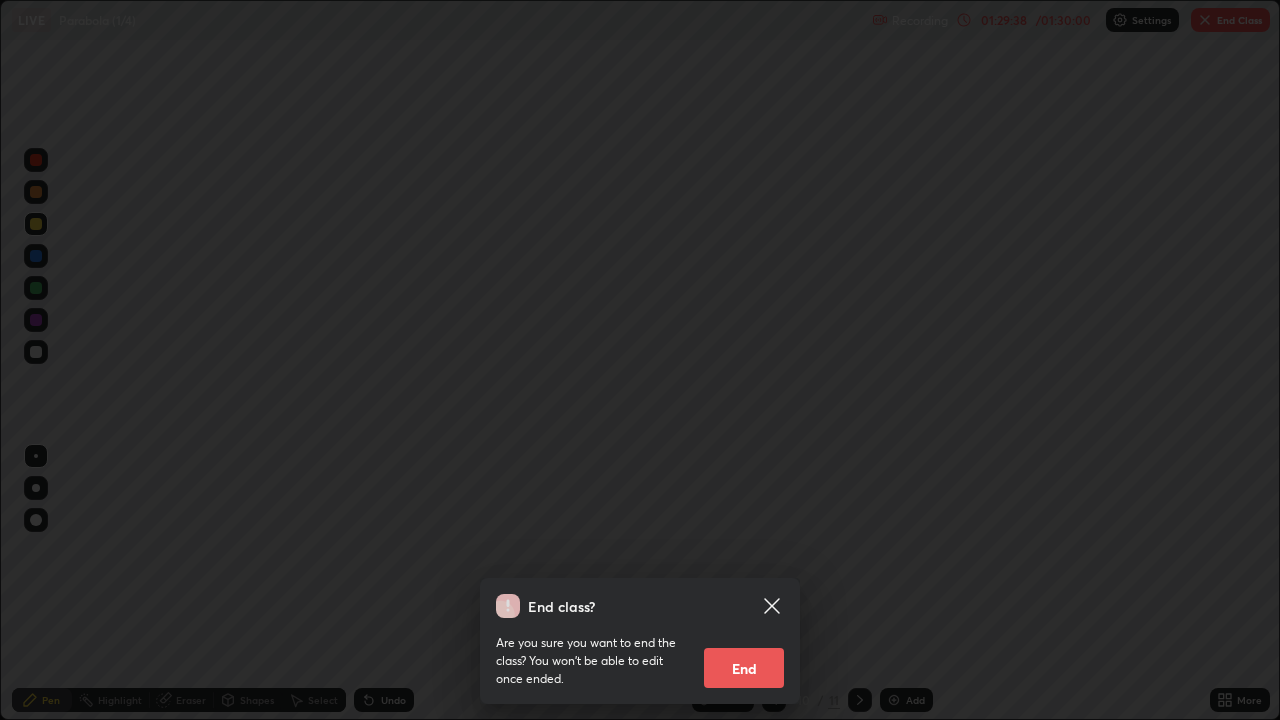 click on "End" at bounding box center [744, 668] 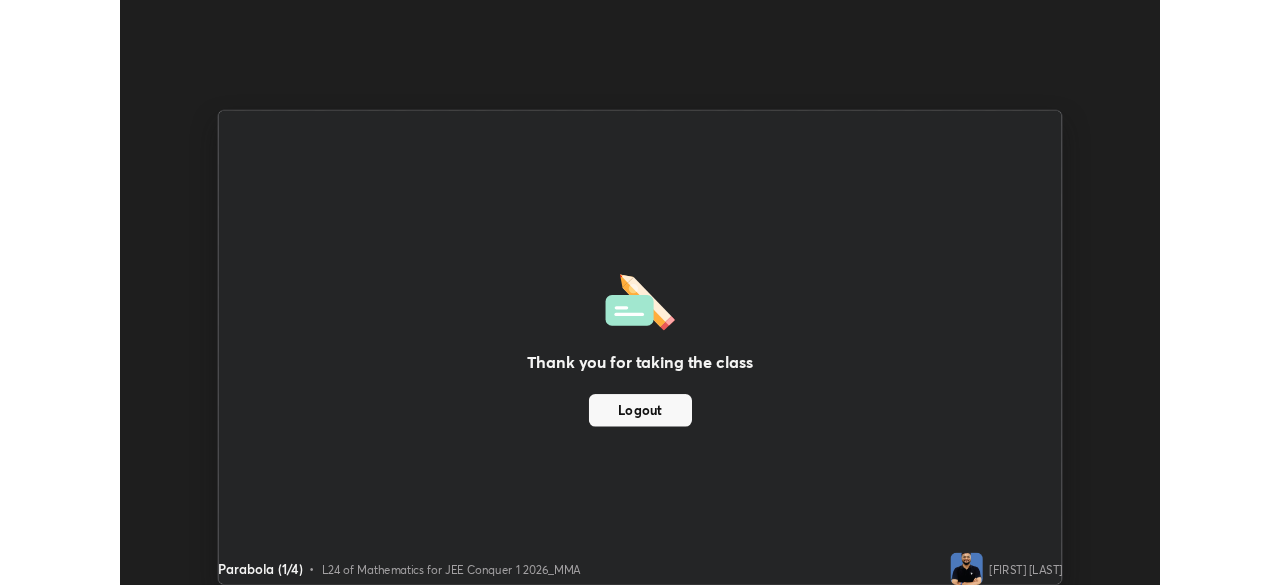 scroll, scrollTop: 585, scrollLeft: 1280, axis: both 